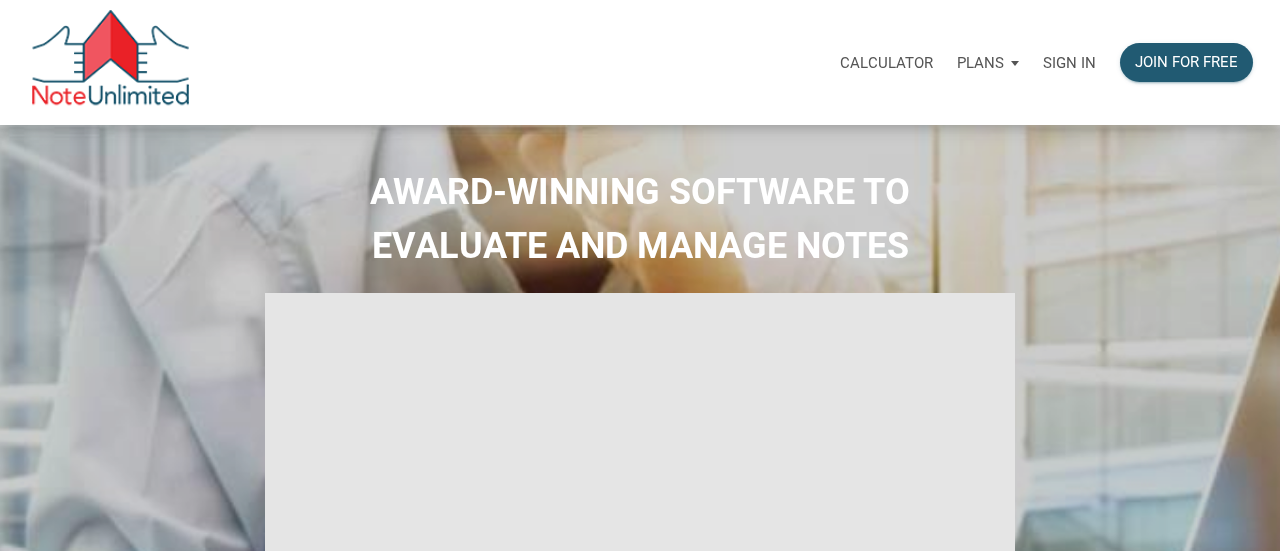 select 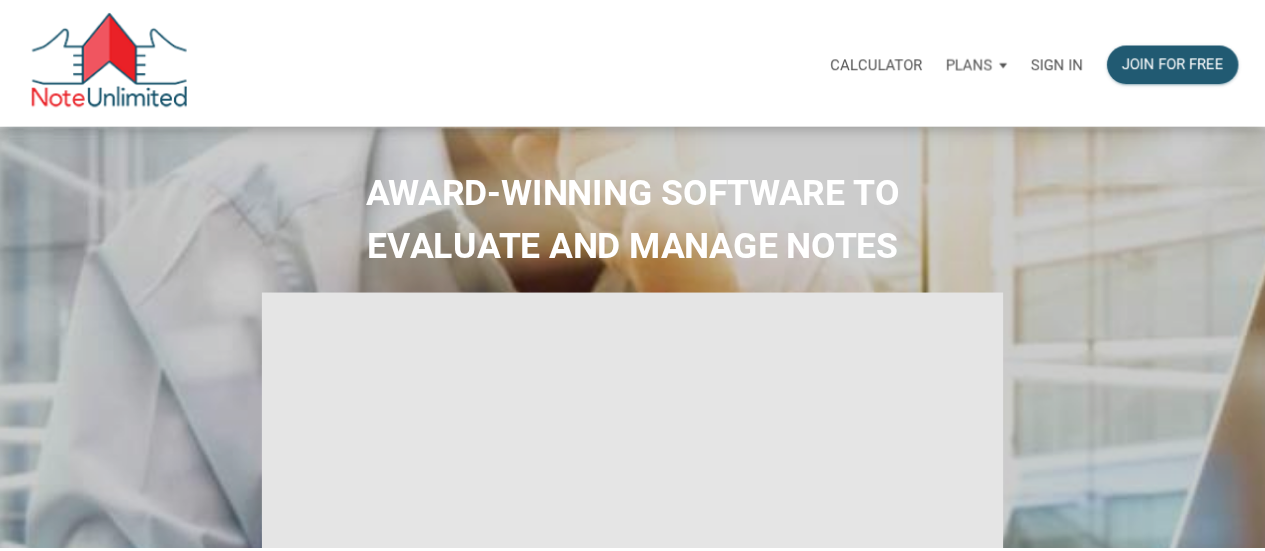 scroll, scrollTop: 0, scrollLeft: 0, axis: both 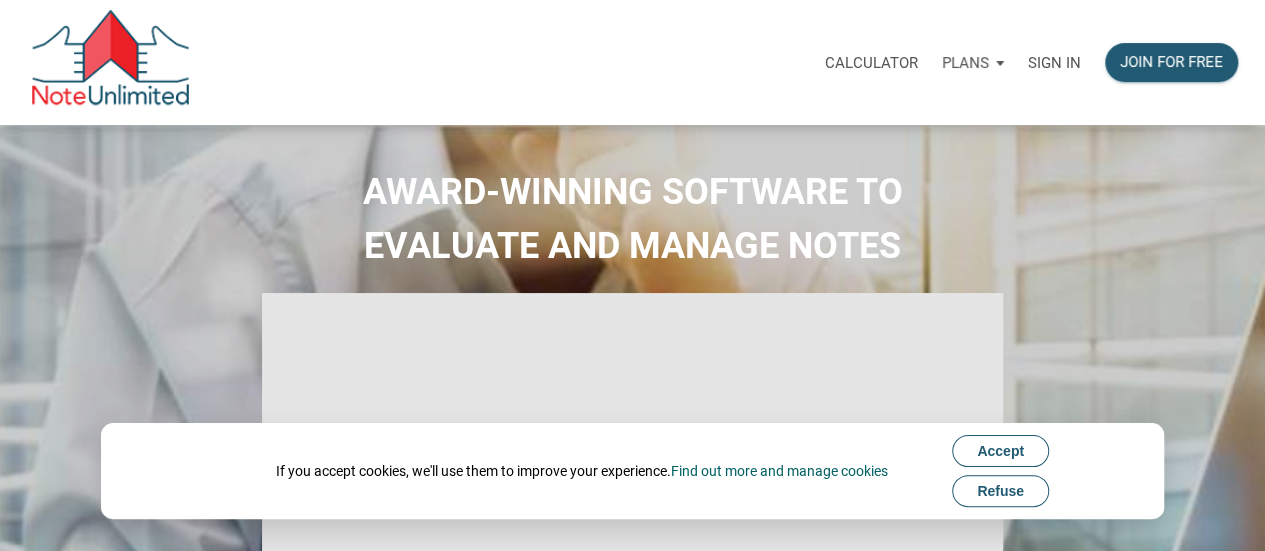 type on "Introduction to new features" 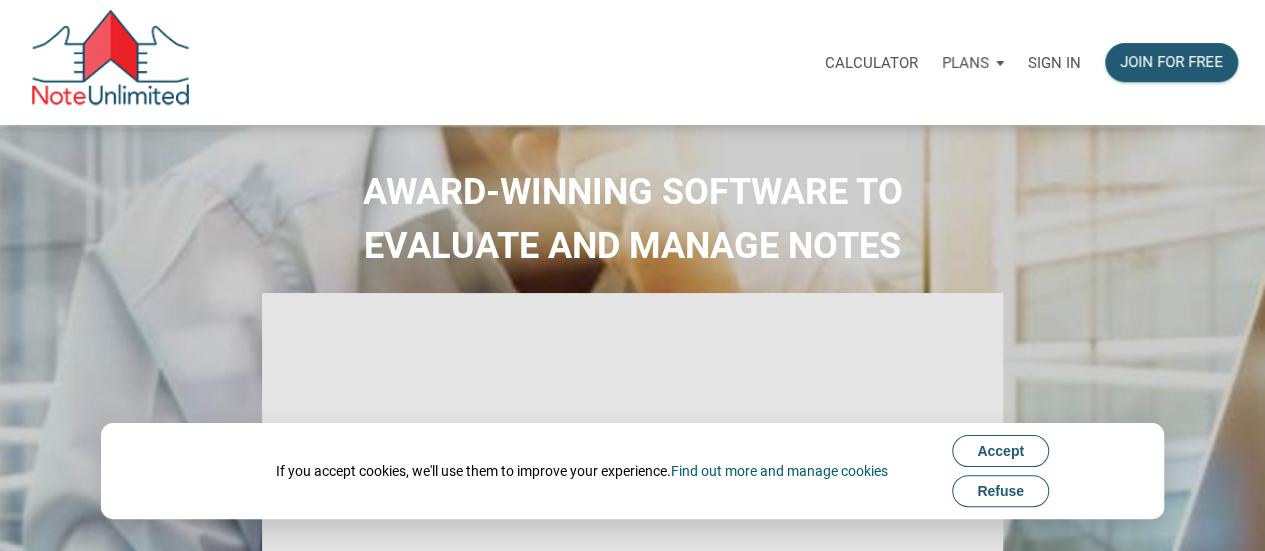 click on "Accept" at bounding box center (1000, 451) 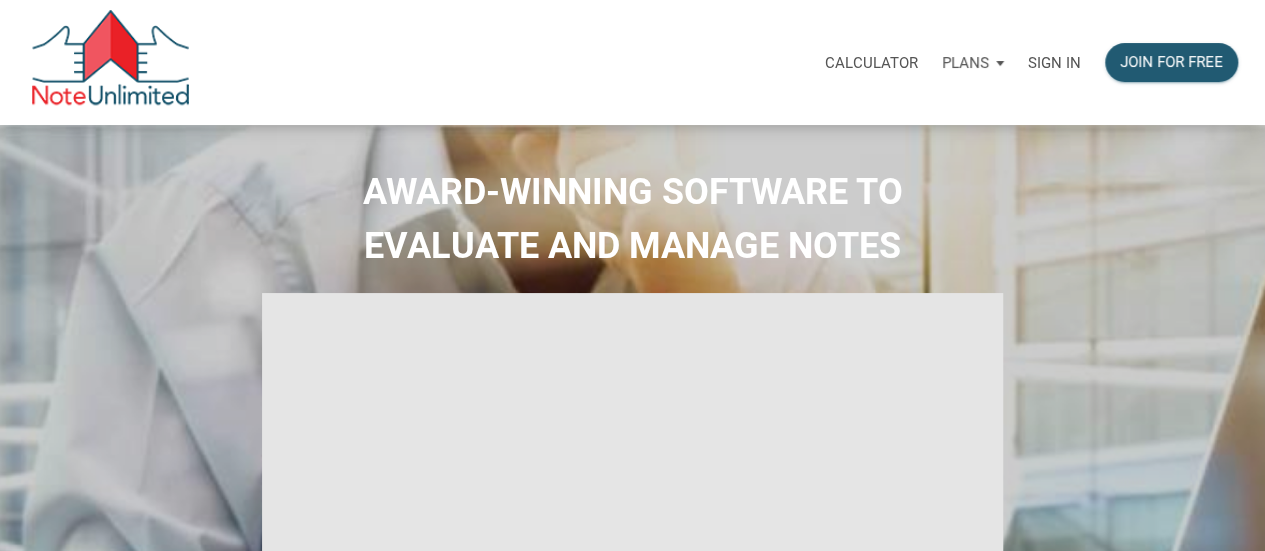 click on "Sign in" at bounding box center [1054, 63] 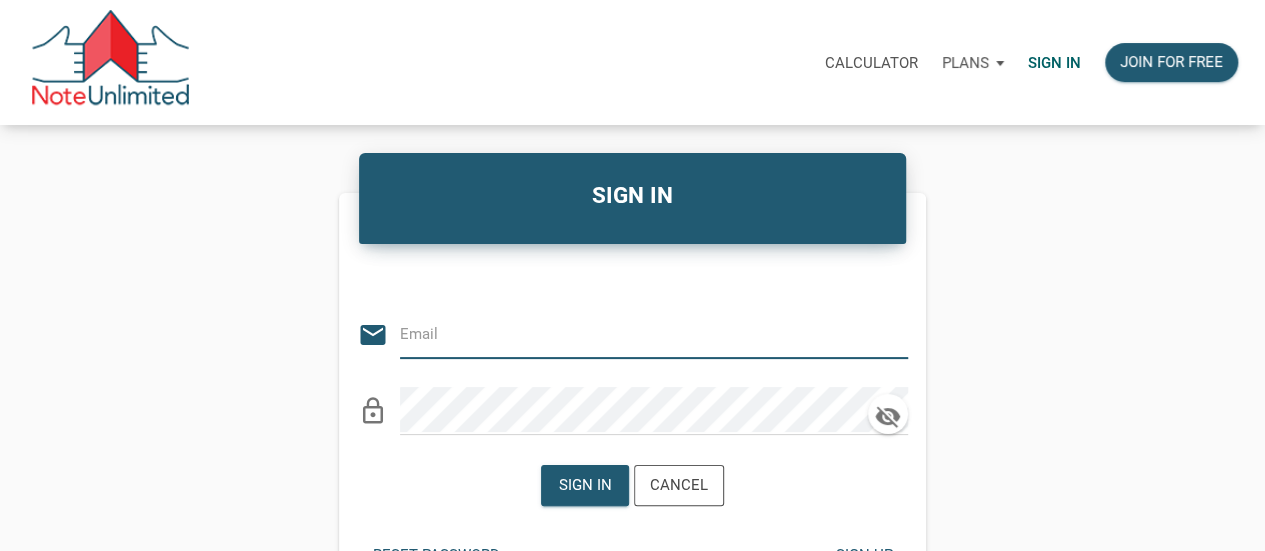 click at bounding box center [639, 333] 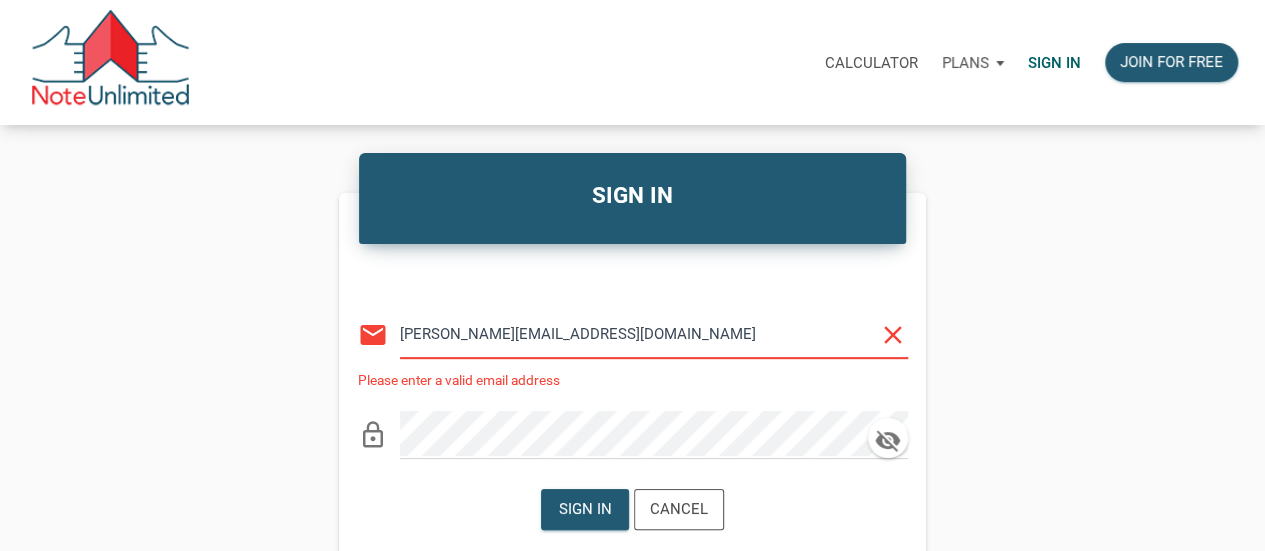 type on "nita@nitamckinney.com" 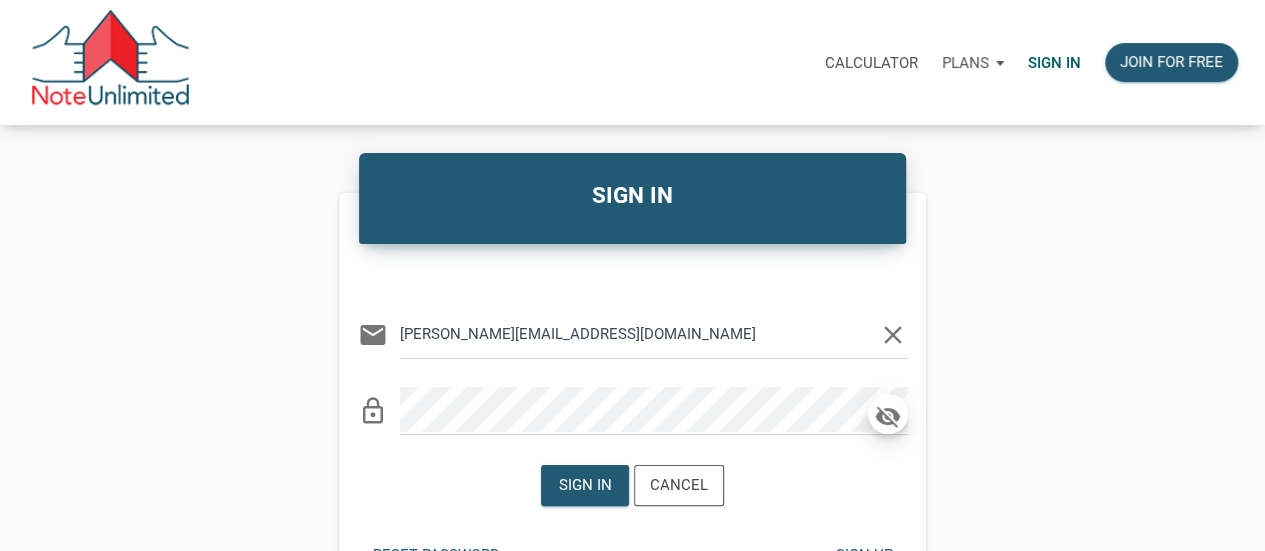 click 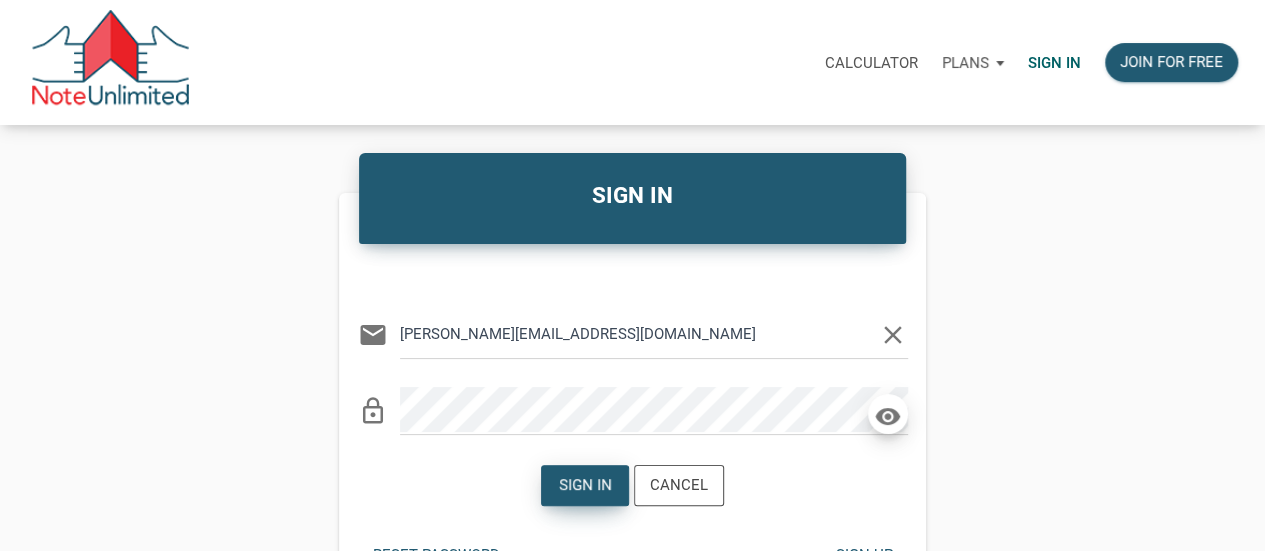 click on "Sign in" at bounding box center [585, 485] 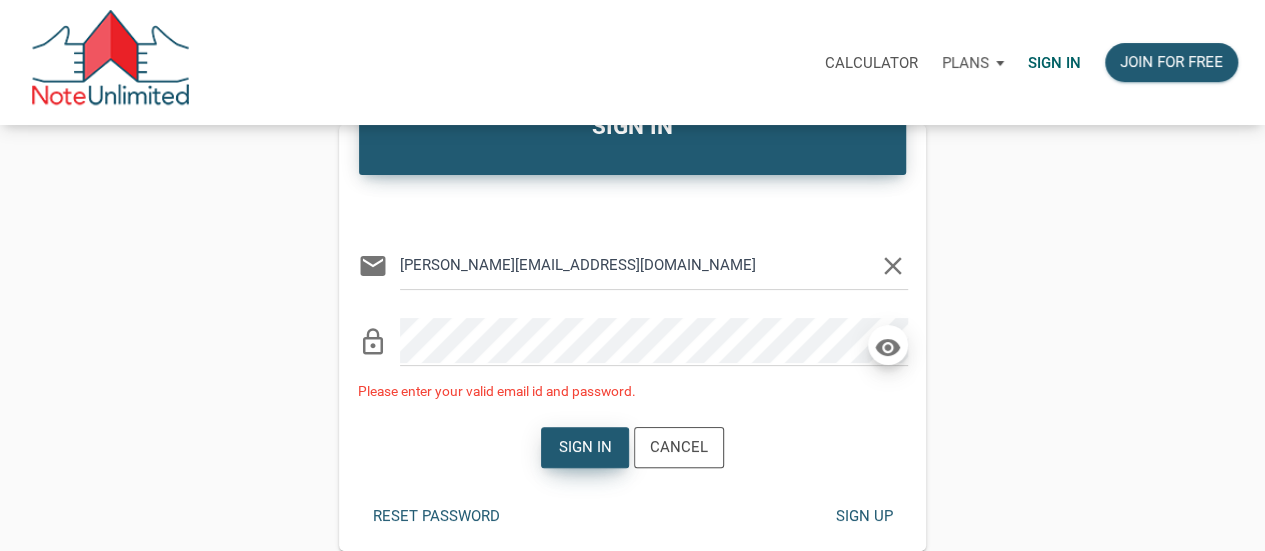 scroll, scrollTop: 100, scrollLeft: 0, axis: vertical 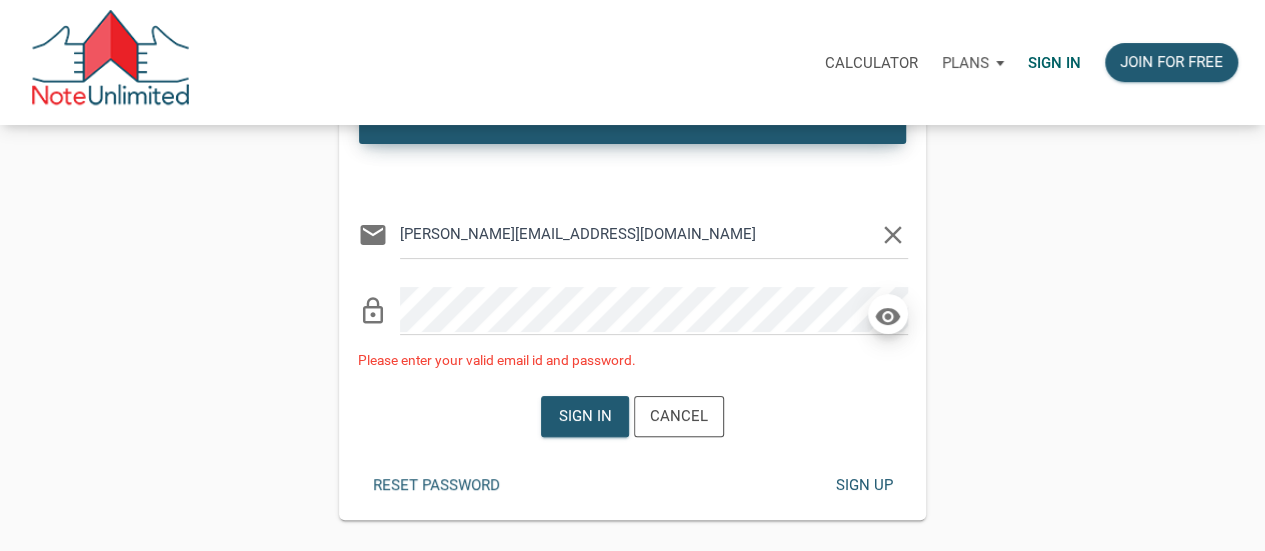 click on "Reset password" at bounding box center [436, 485] 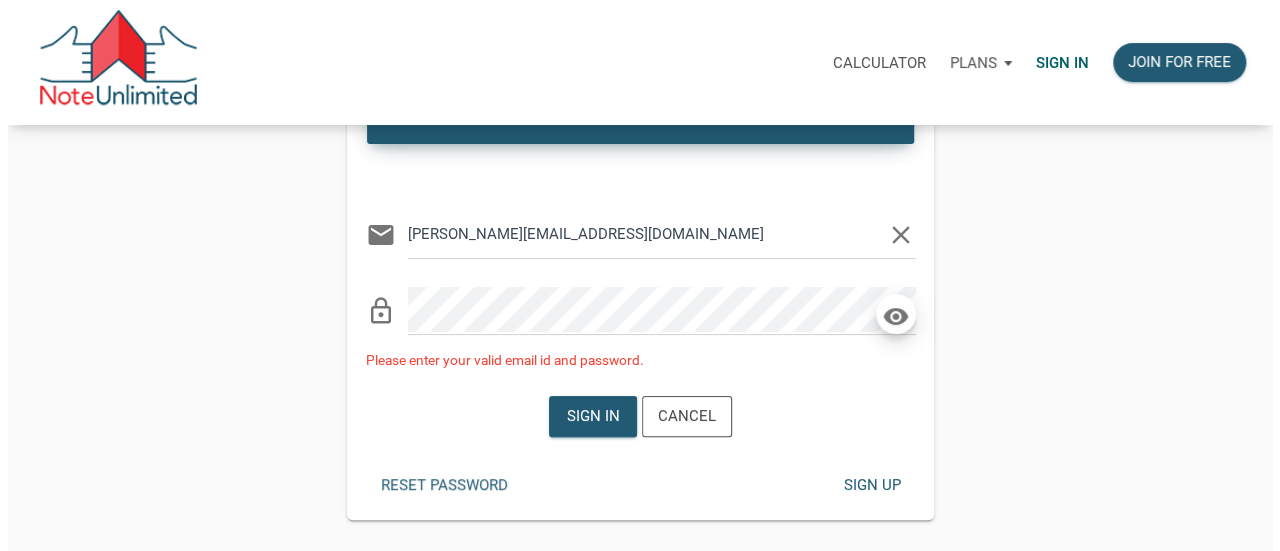 scroll, scrollTop: 238, scrollLeft: 0, axis: vertical 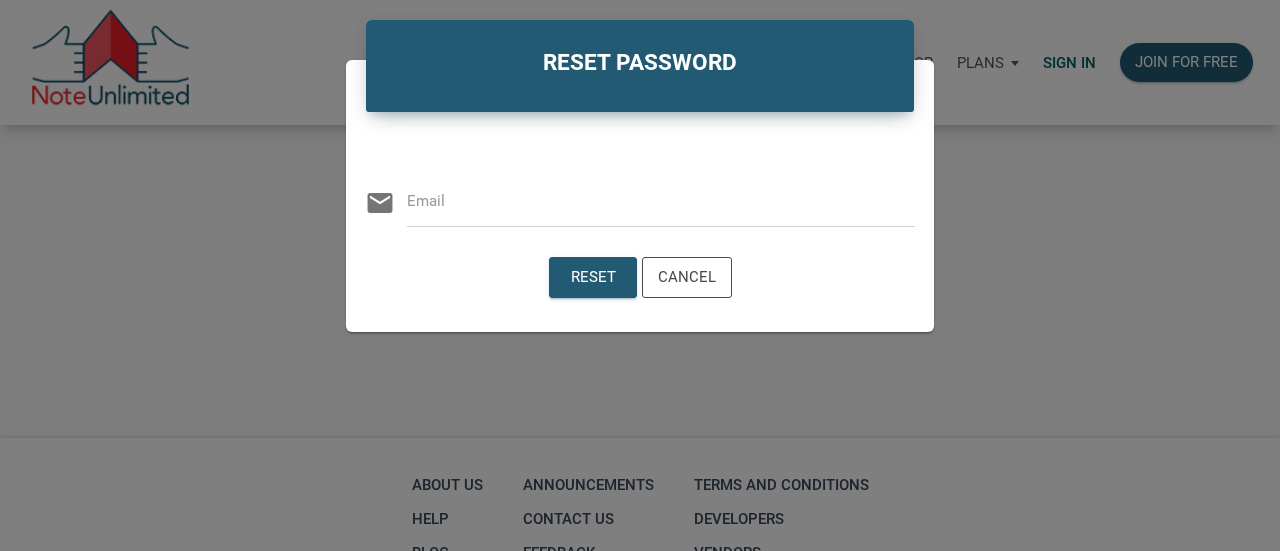 click at bounding box center [661, 201] 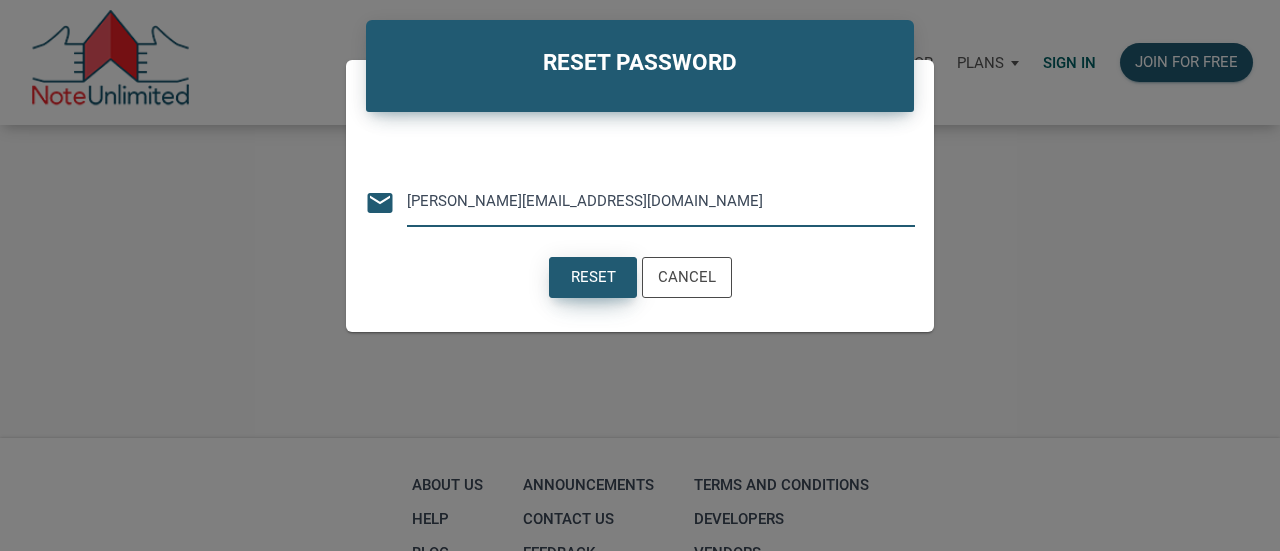 type on "nita@nitamckinney.com" 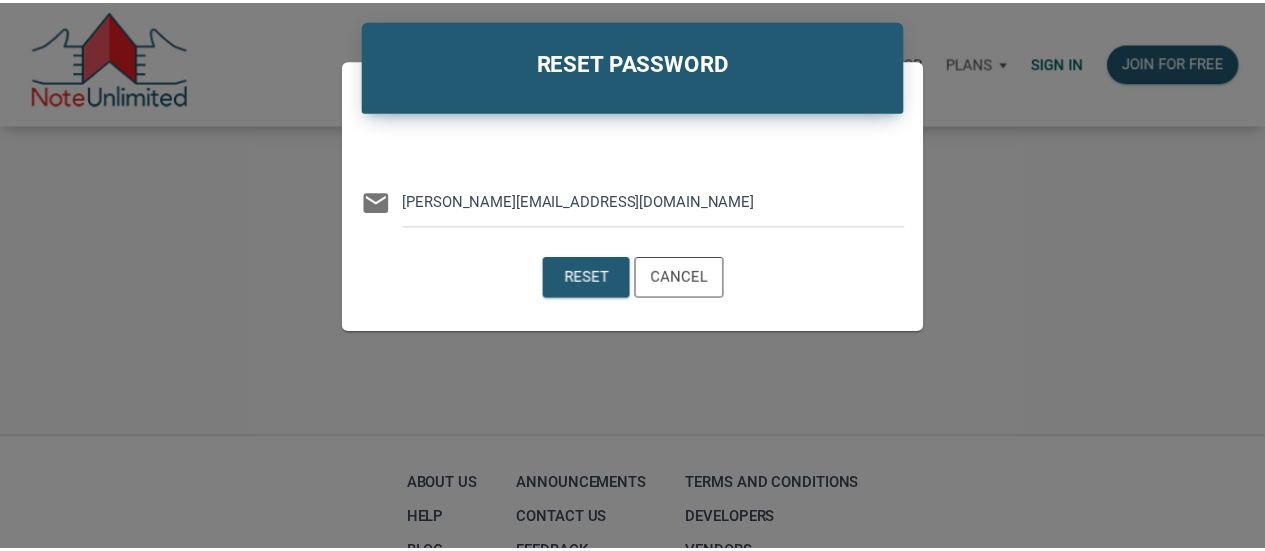 scroll, scrollTop: 100, scrollLeft: 0, axis: vertical 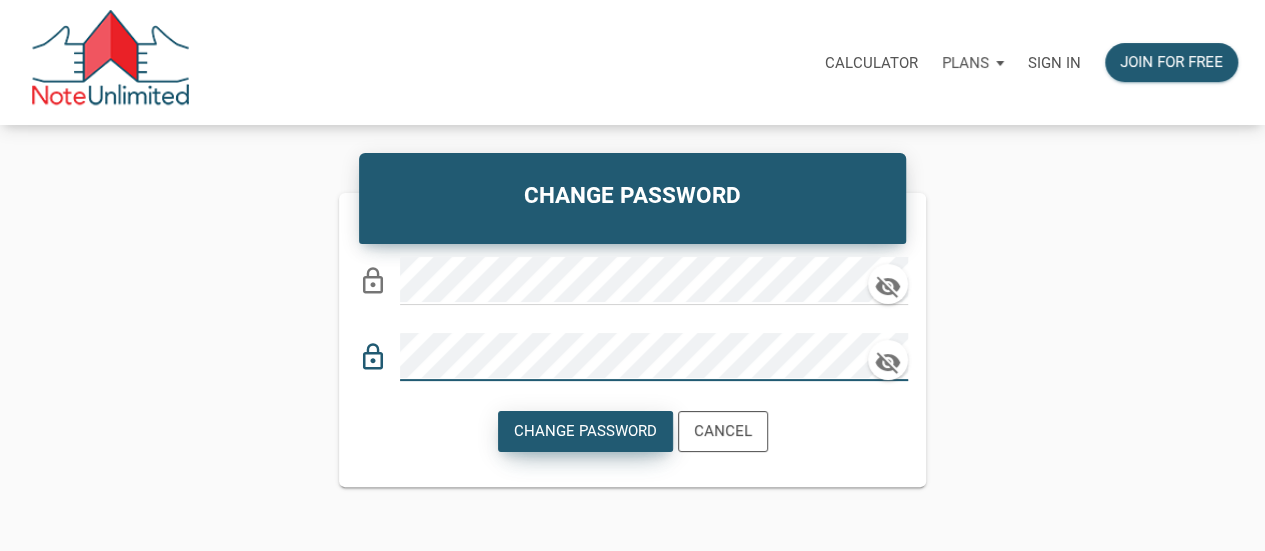 click on "Change Password" at bounding box center (585, 431) 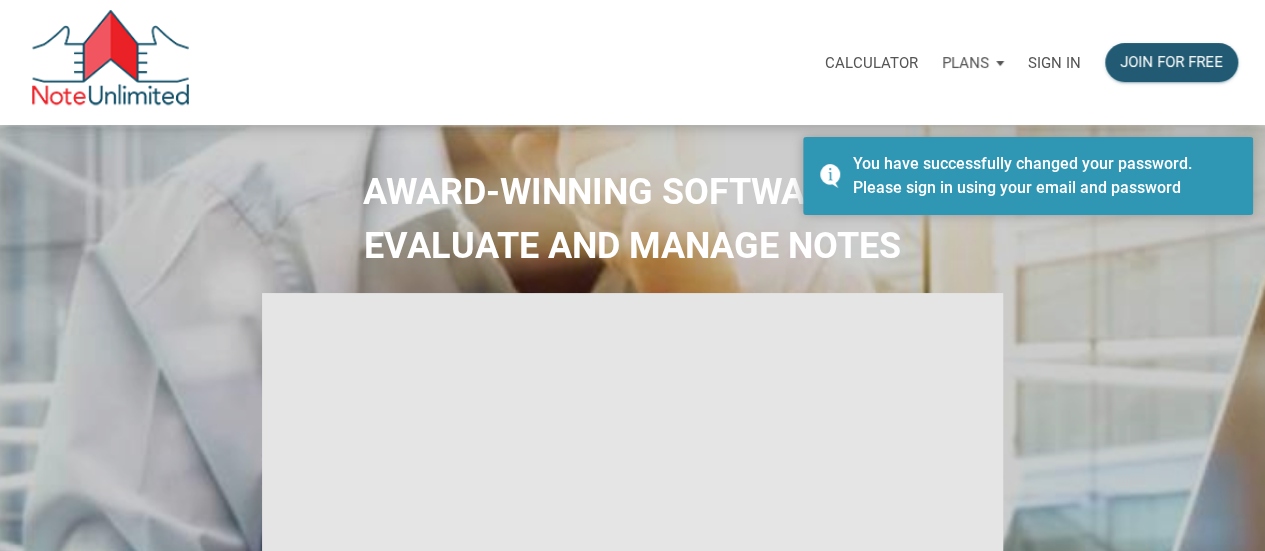 click on "Sign in" at bounding box center (1054, 63) 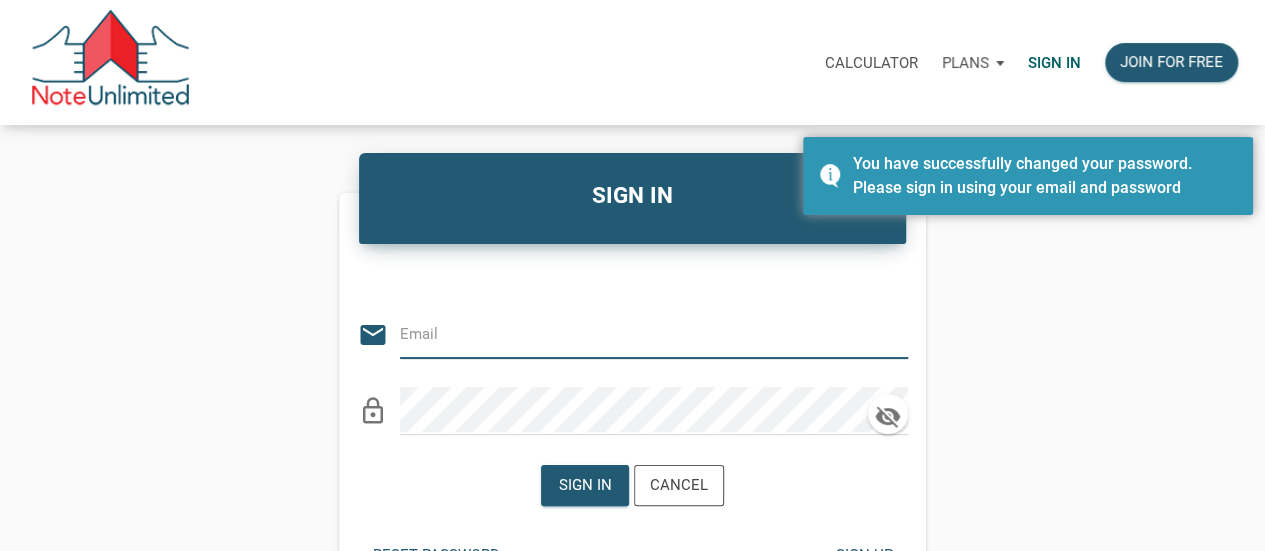 click at bounding box center [639, 333] 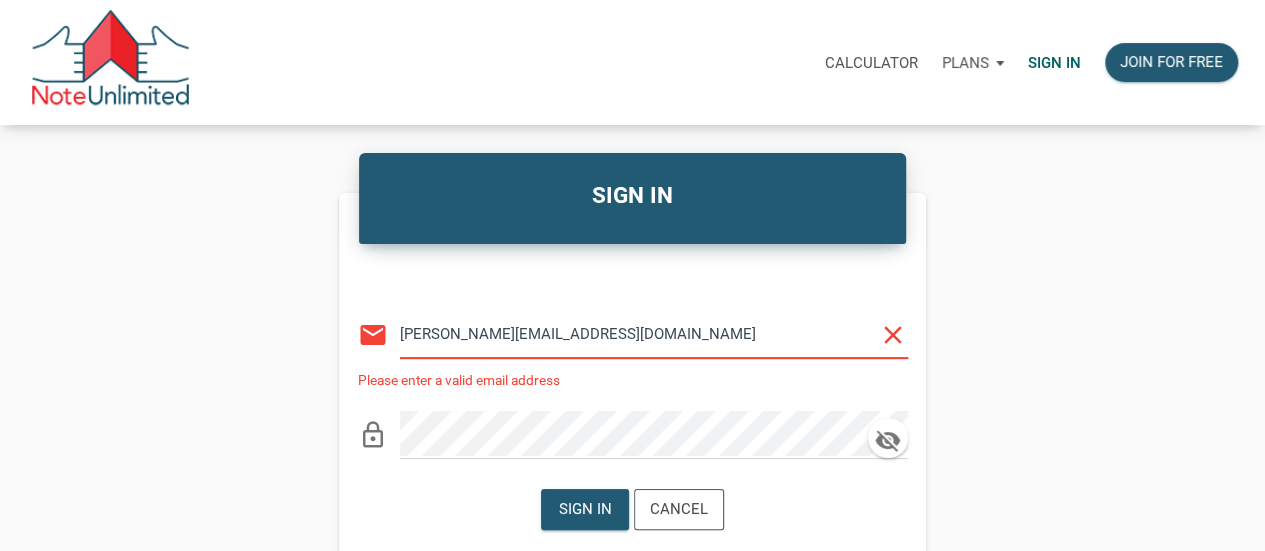 type on "[PERSON_NAME][EMAIL_ADDRESS][DOMAIN_NAME]" 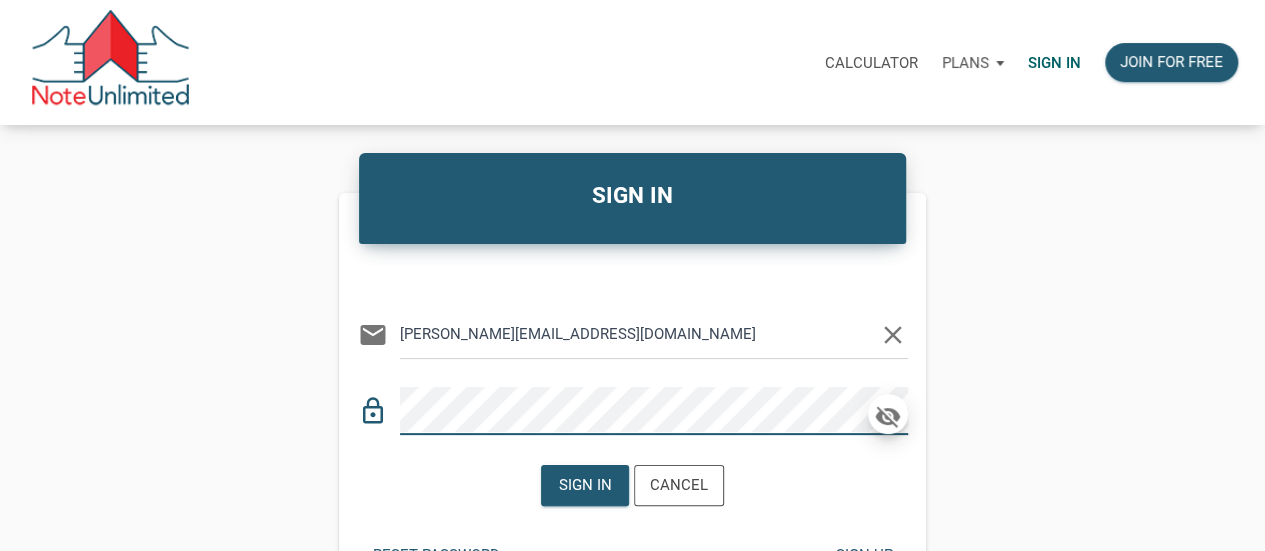 click 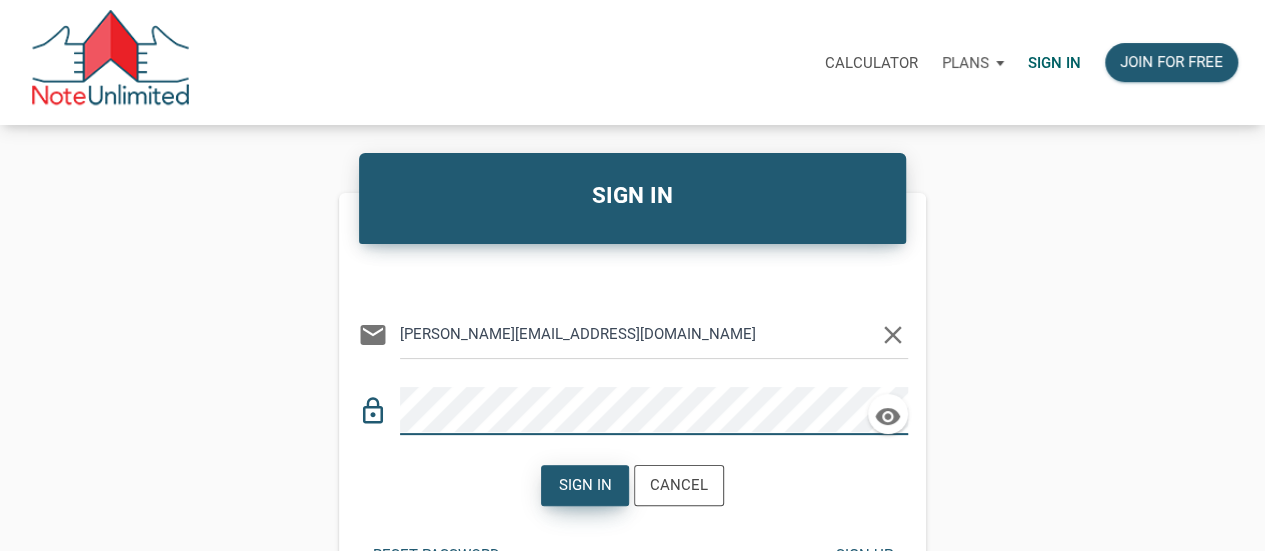 click on "Sign in" at bounding box center [585, 485] 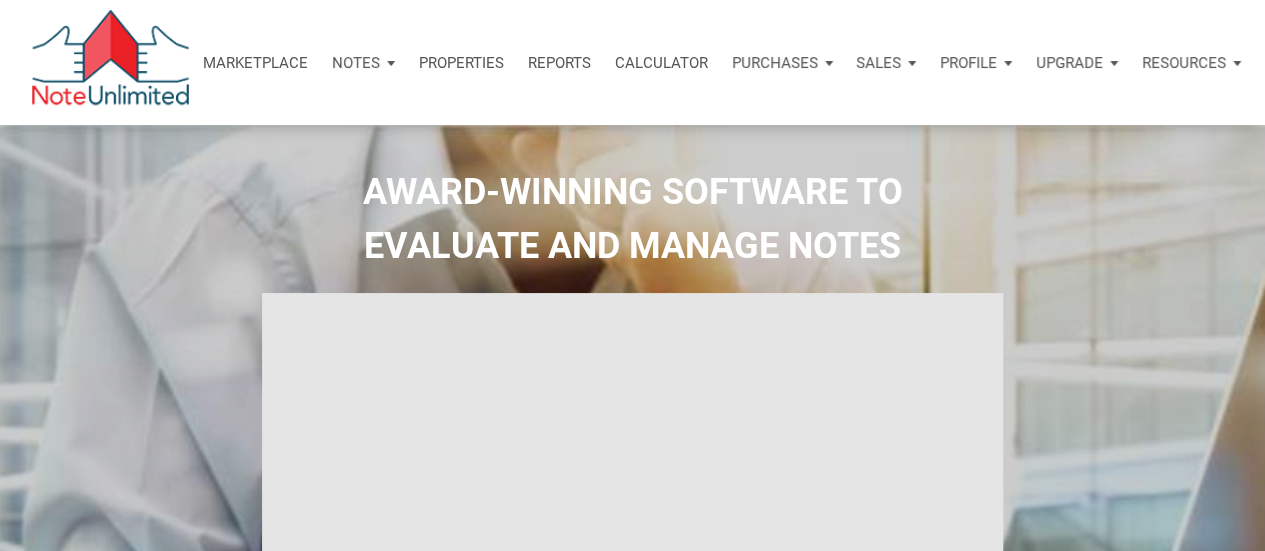 type on "Introduction to new features" 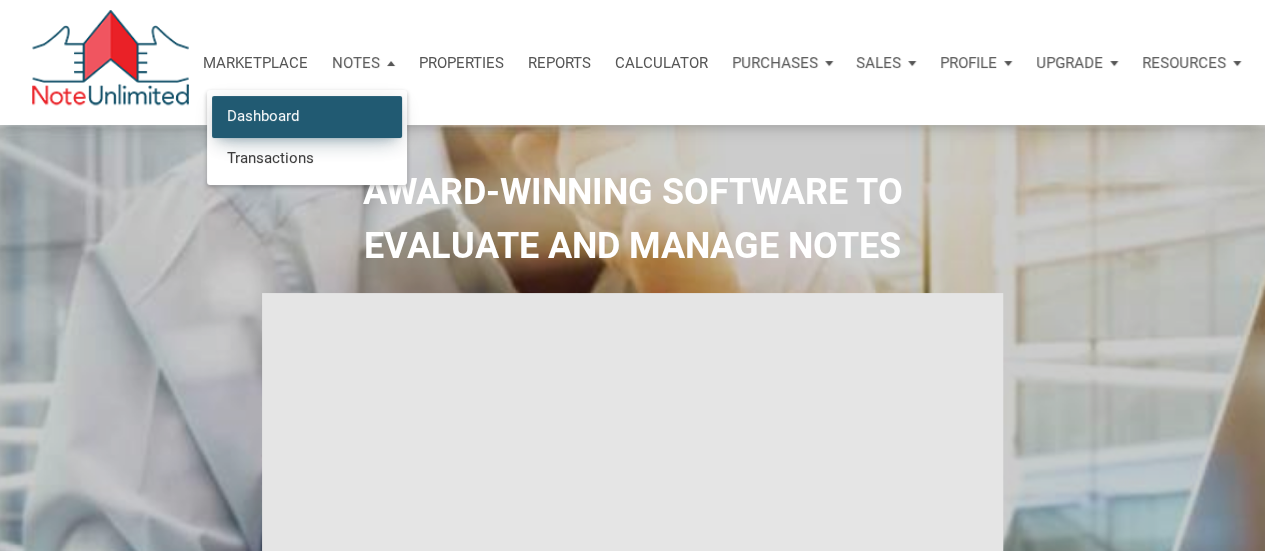 click on "Dashboard" at bounding box center (307, 116) 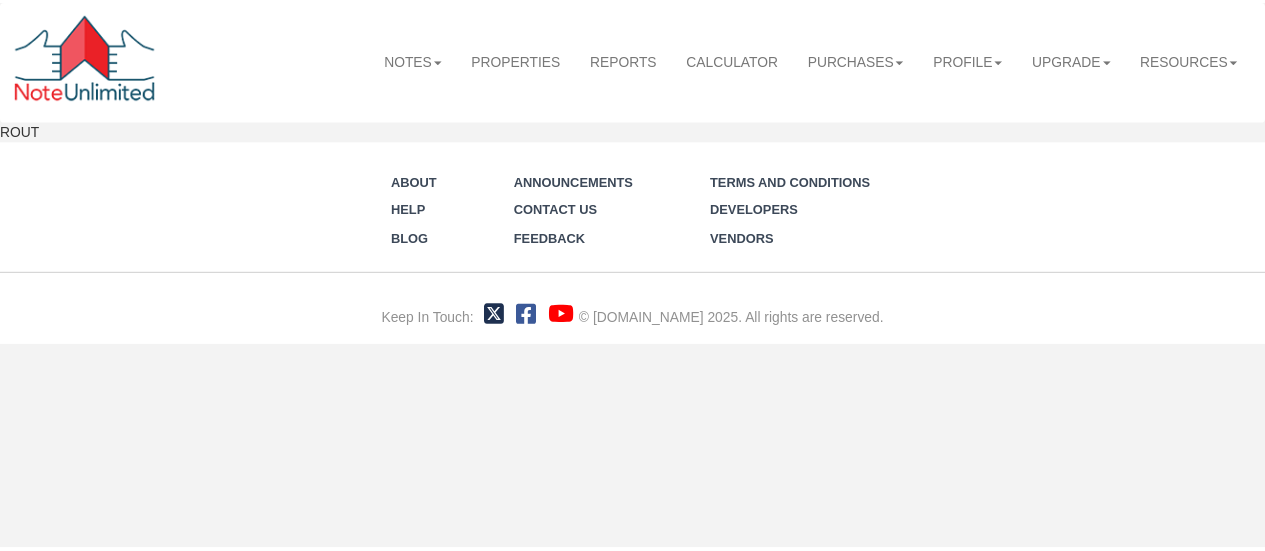 scroll, scrollTop: 0, scrollLeft: 0, axis: both 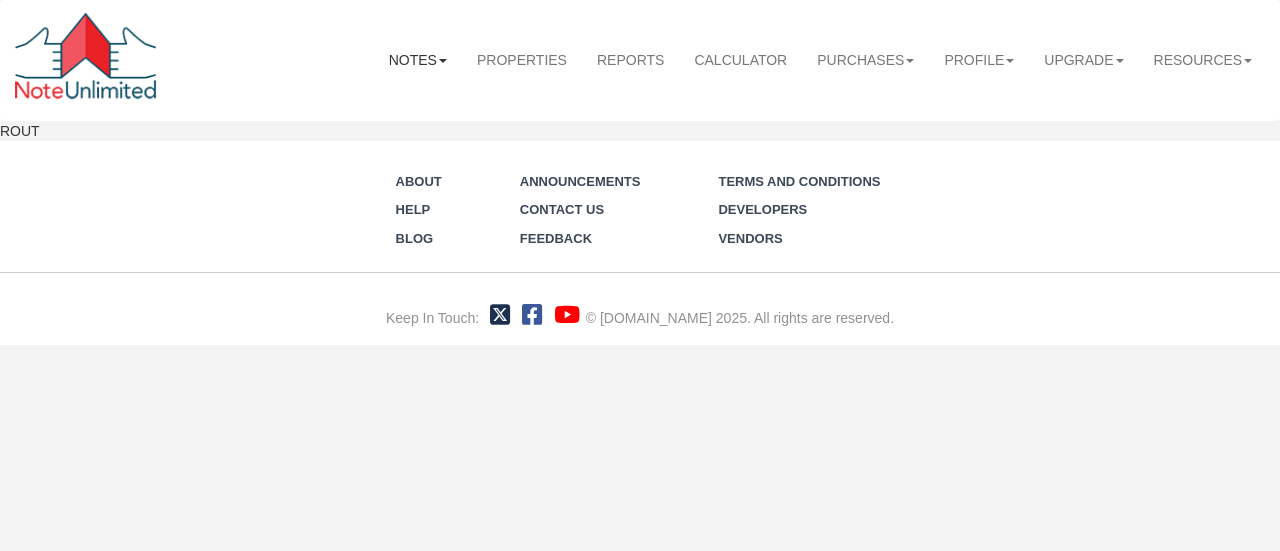 click on "Notes" at bounding box center [418, 60] 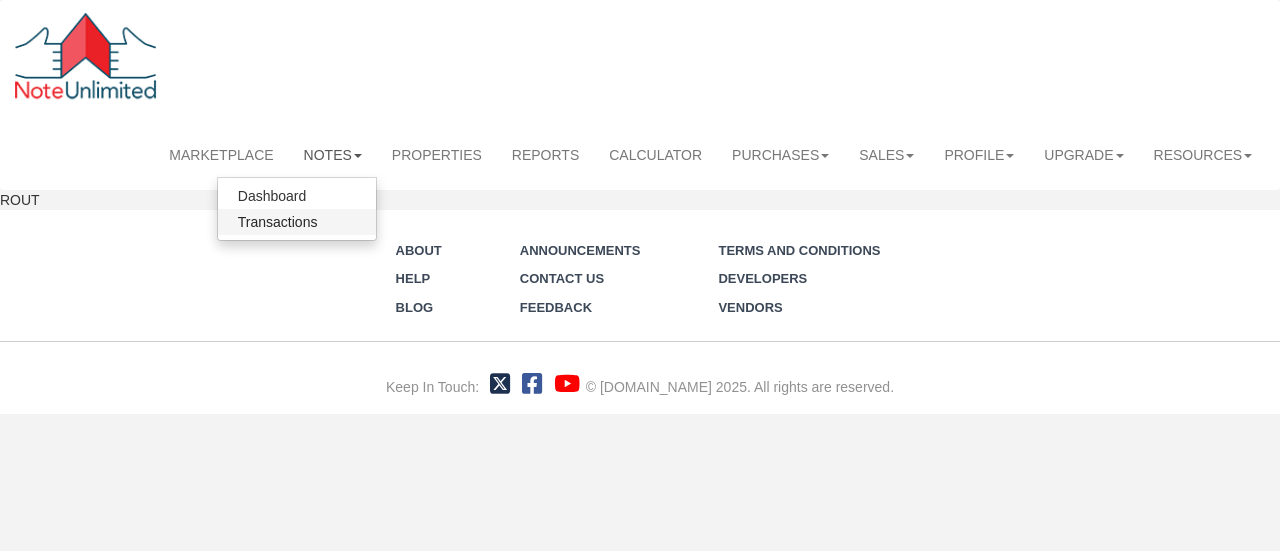 click on "Menu
Marketplace
Notes
Dashboard
Transactions
Properties
Reports
Calculator" at bounding box center [640, 207] 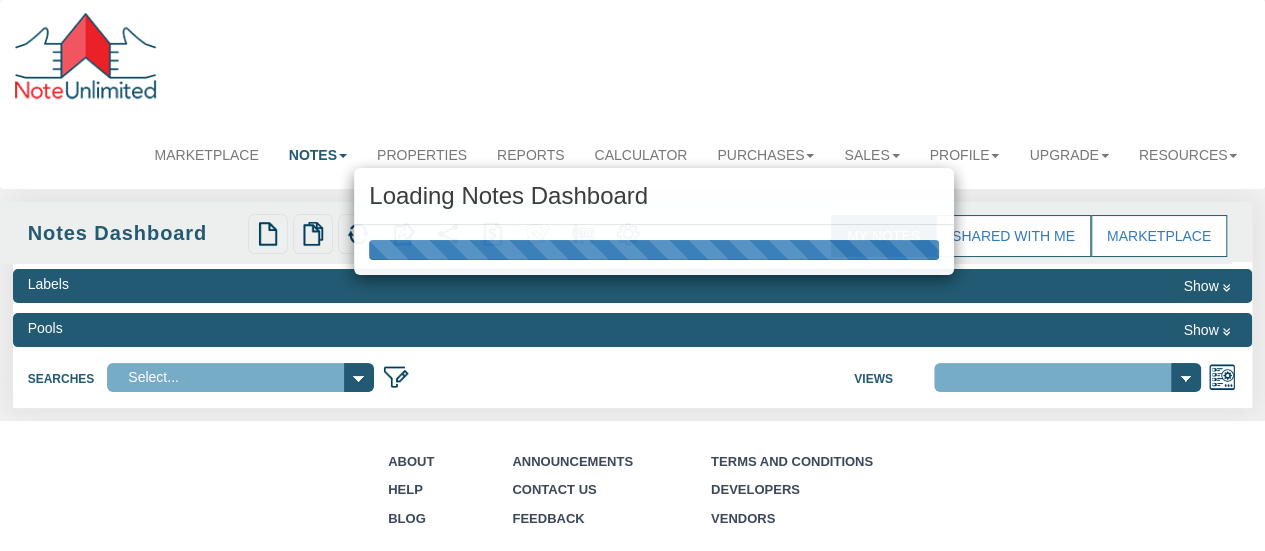 select 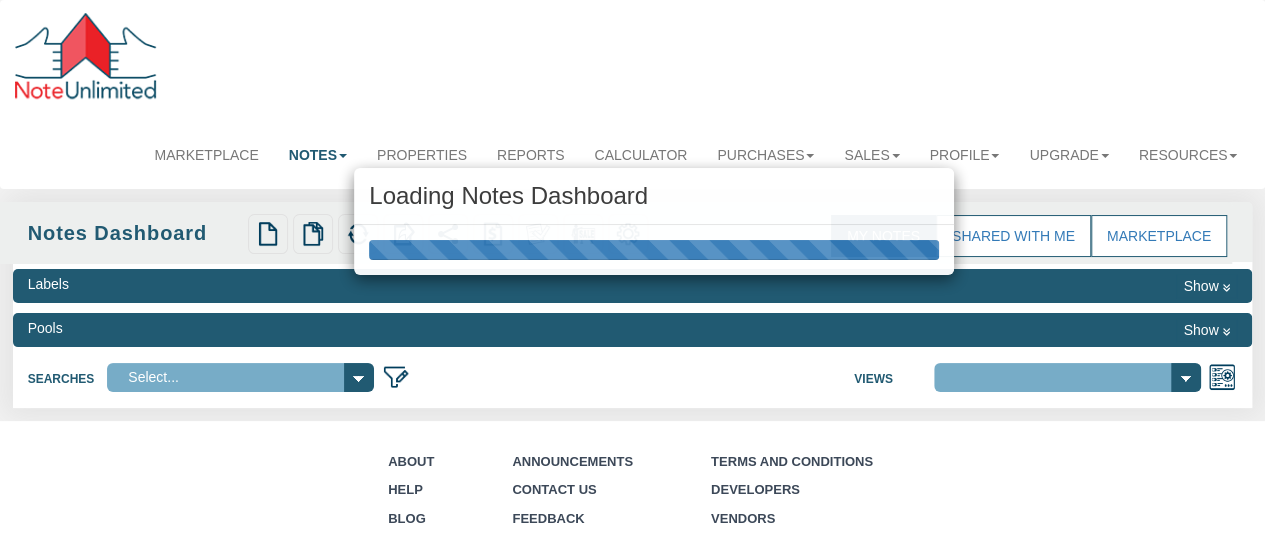 select on "3" 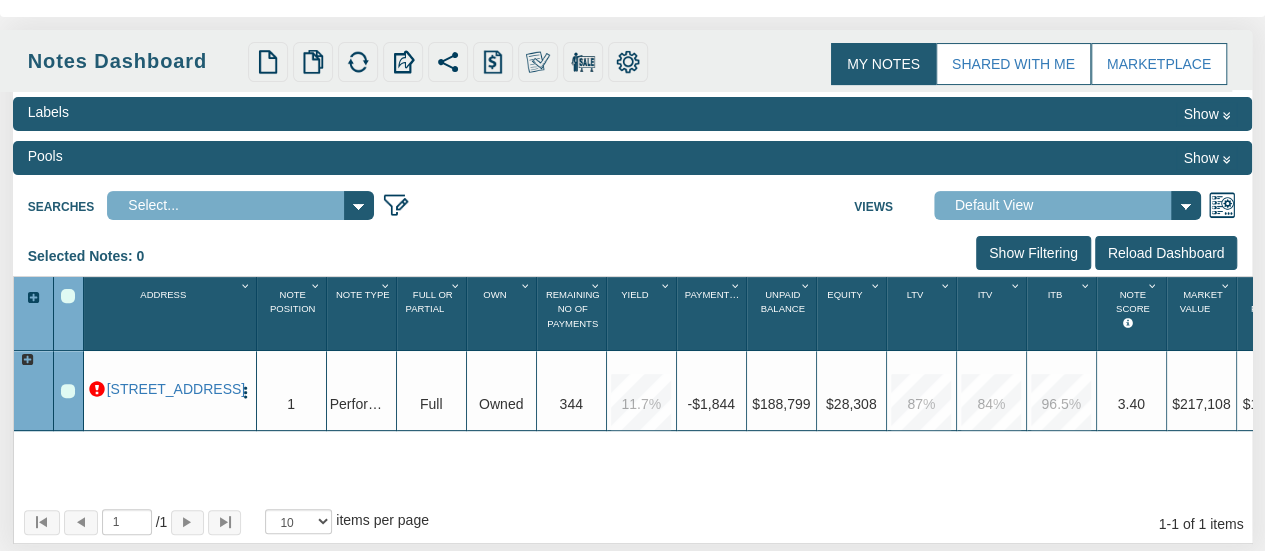 scroll, scrollTop: 200, scrollLeft: 0, axis: vertical 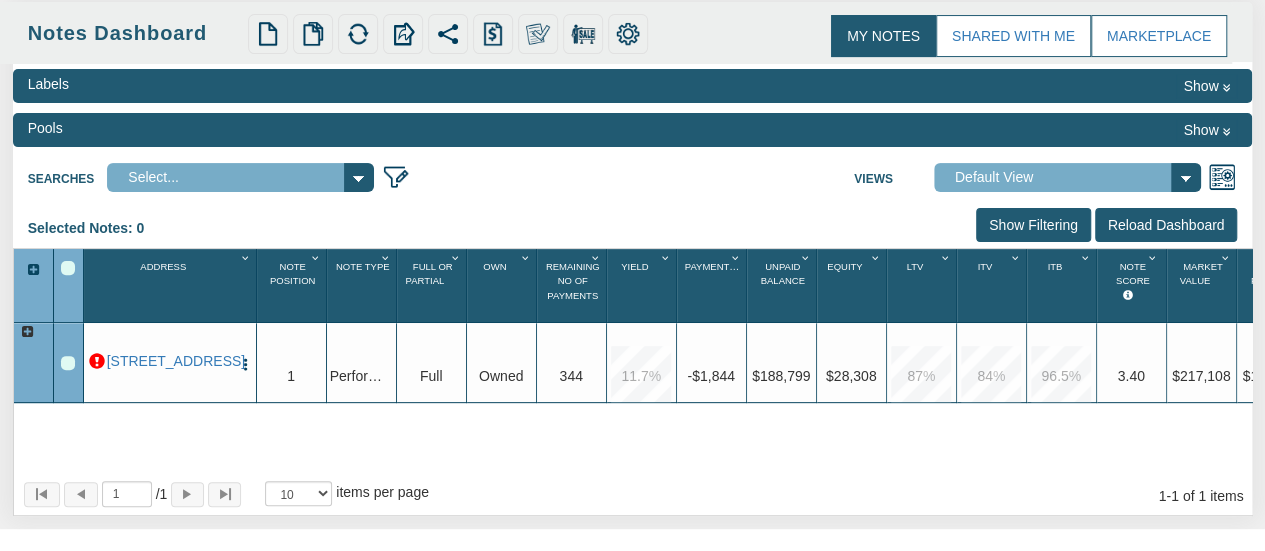 click at bounding box center [97, 362] 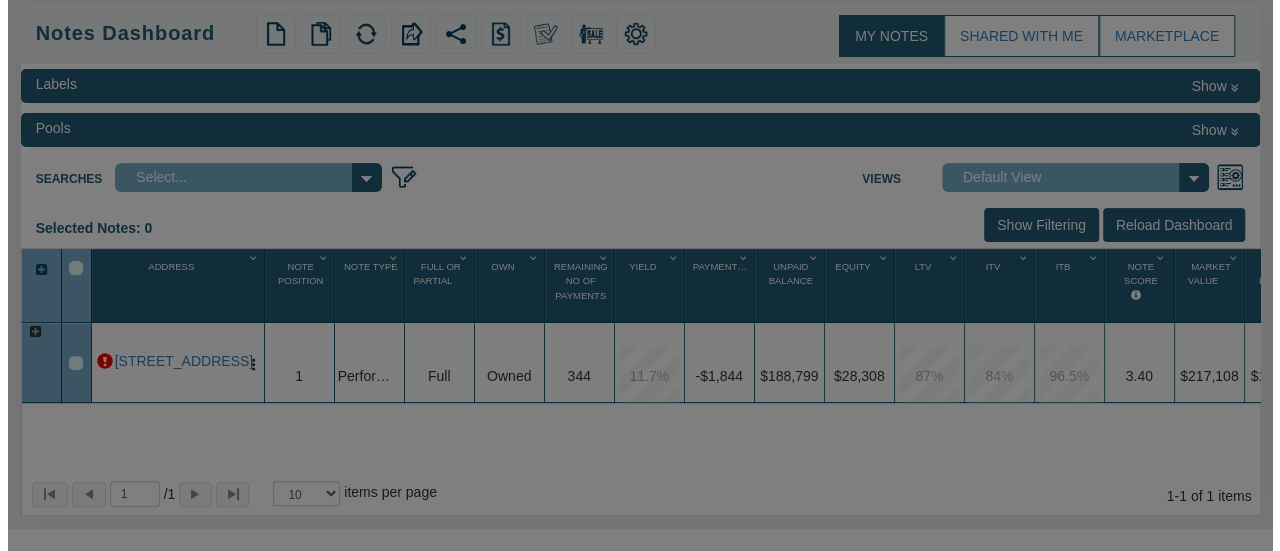 scroll, scrollTop: 200, scrollLeft: 0, axis: vertical 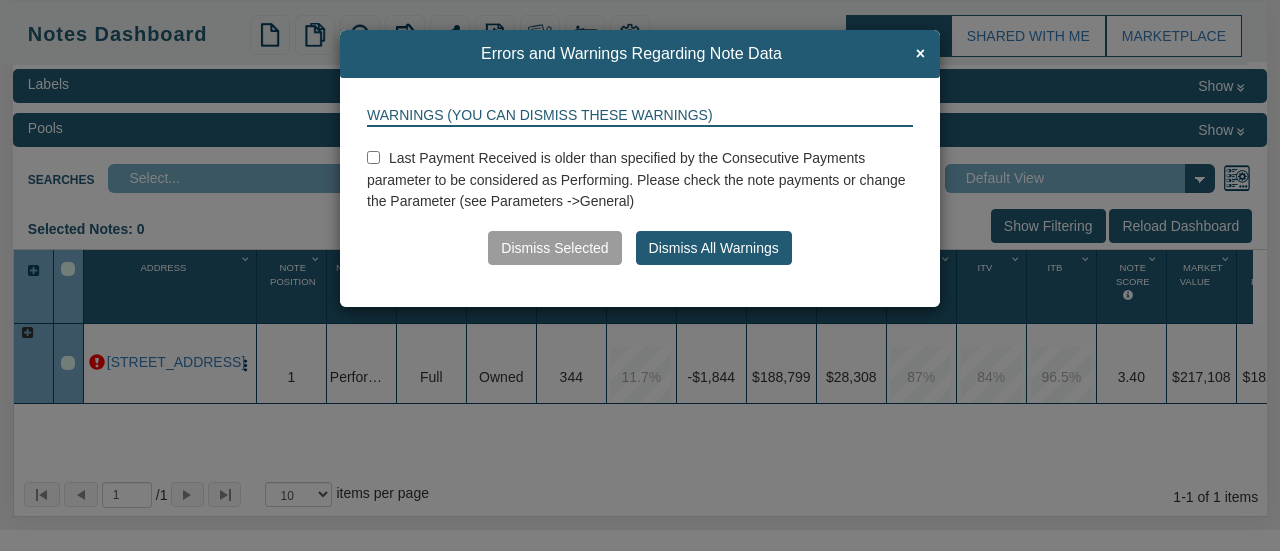 click on "Dismiss All Warnings" at bounding box center [714, 248] 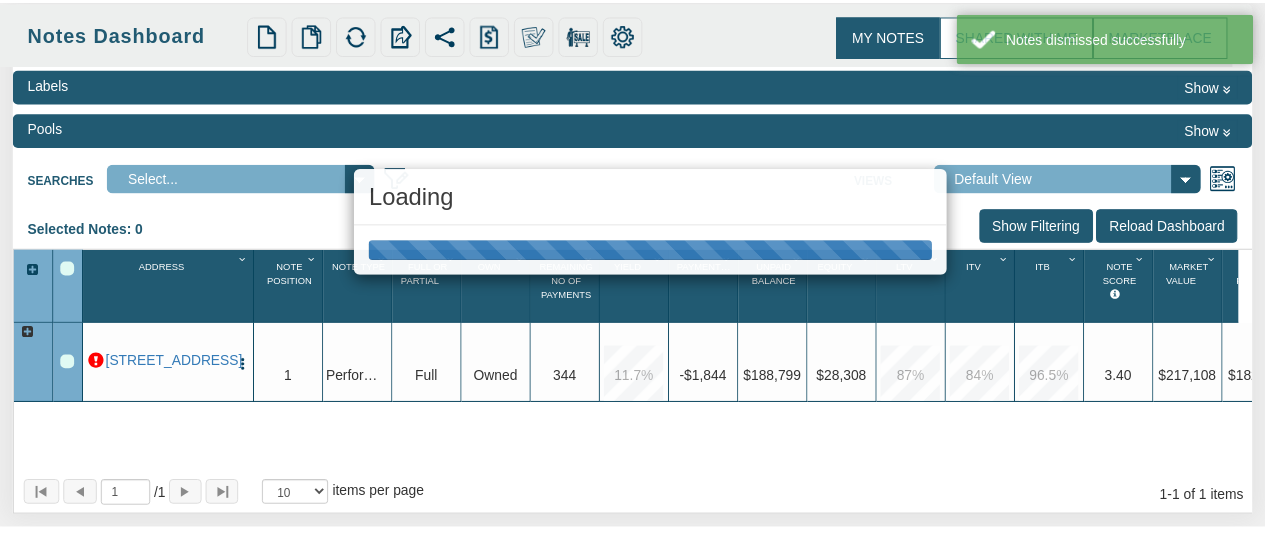 scroll, scrollTop: 200, scrollLeft: 0, axis: vertical 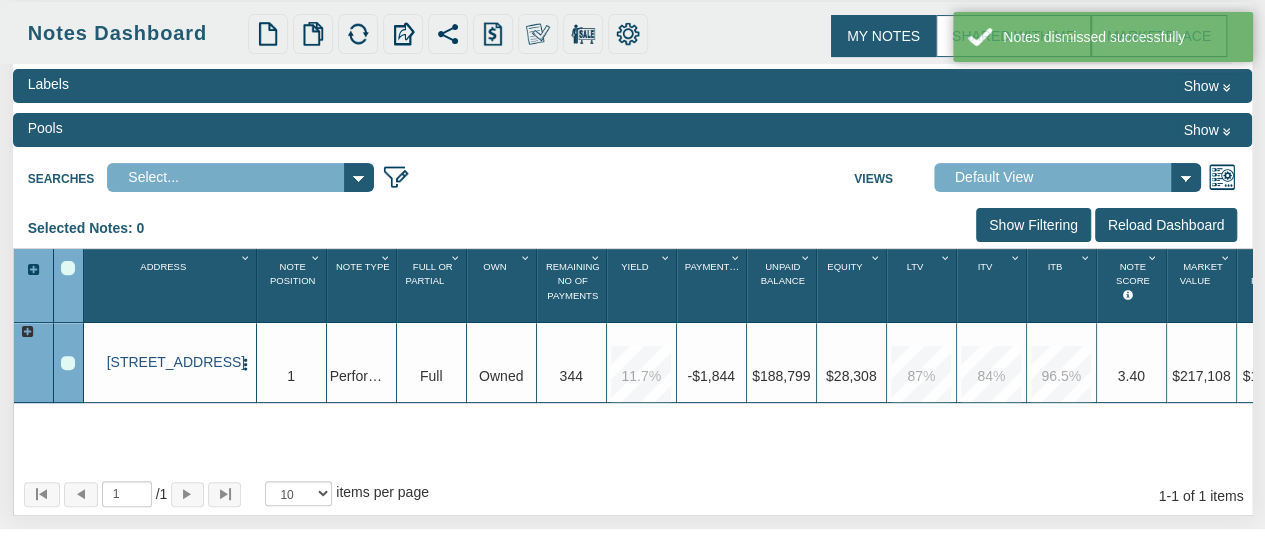 click on "[STREET_ADDRESS]" at bounding box center (170, 362) 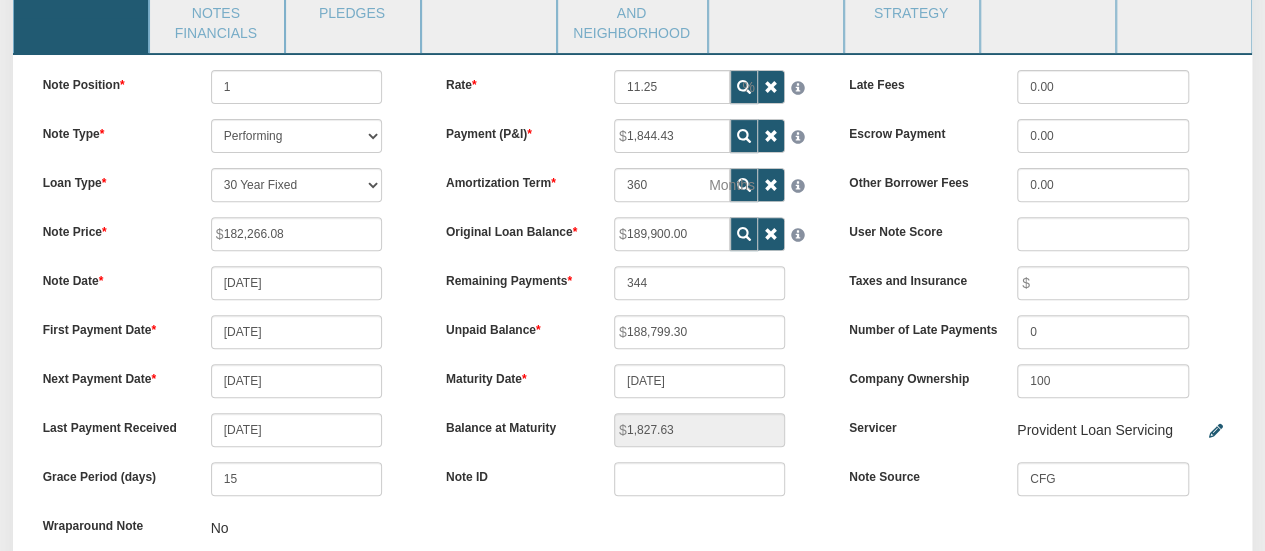 scroll, scrollTop: 400, scrollLeft: 0, axis: vertical 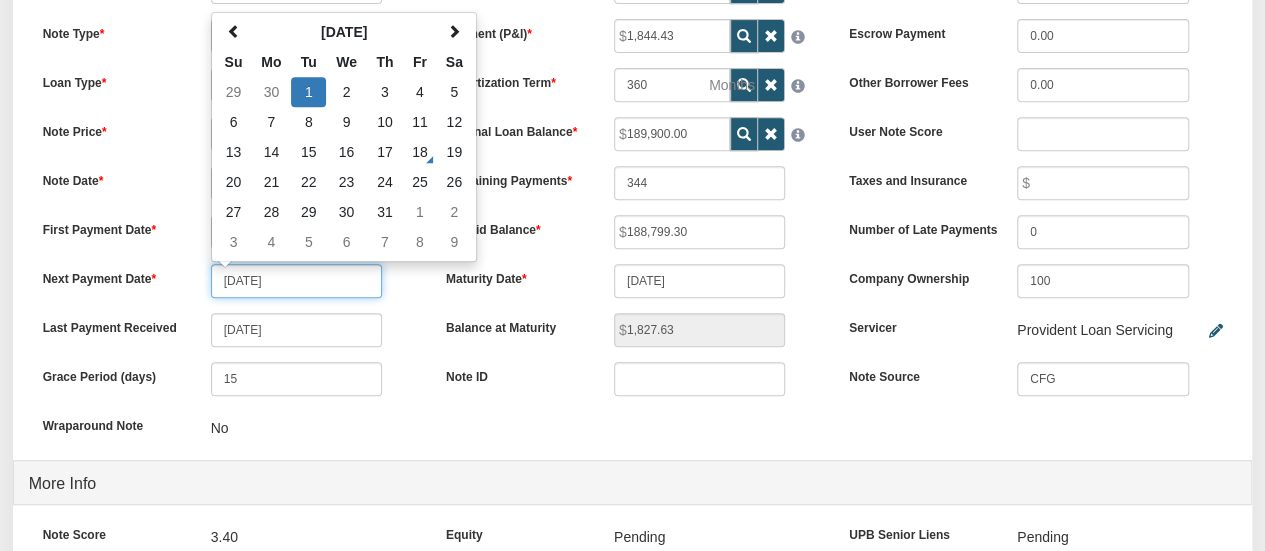 click on "[DATE]" at bounding box center (297, 281) 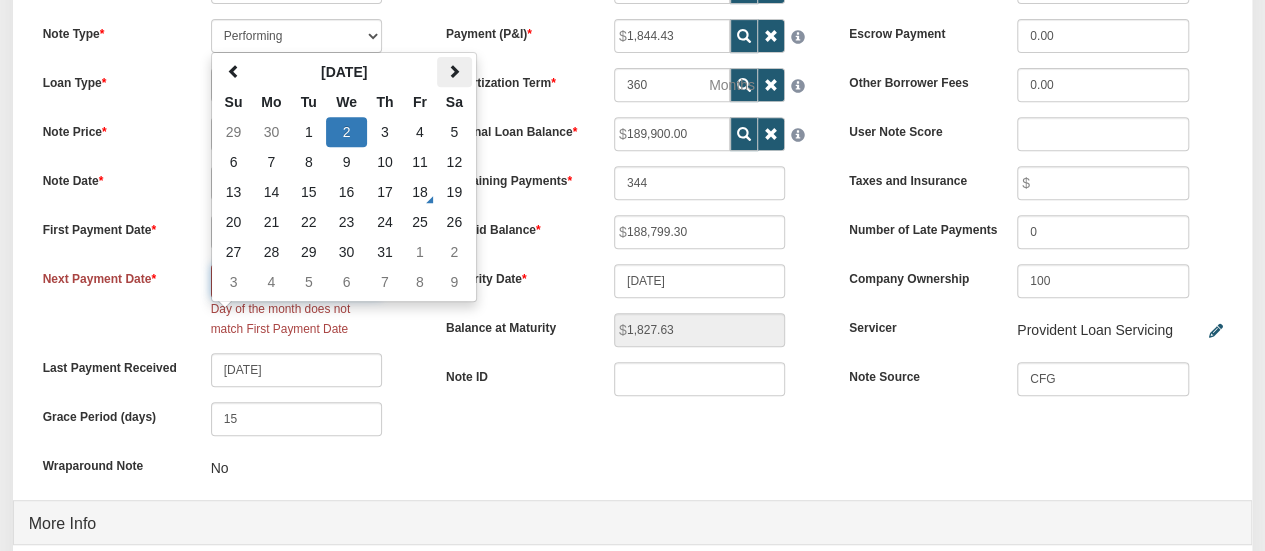 click at bounding box center (454, 72) 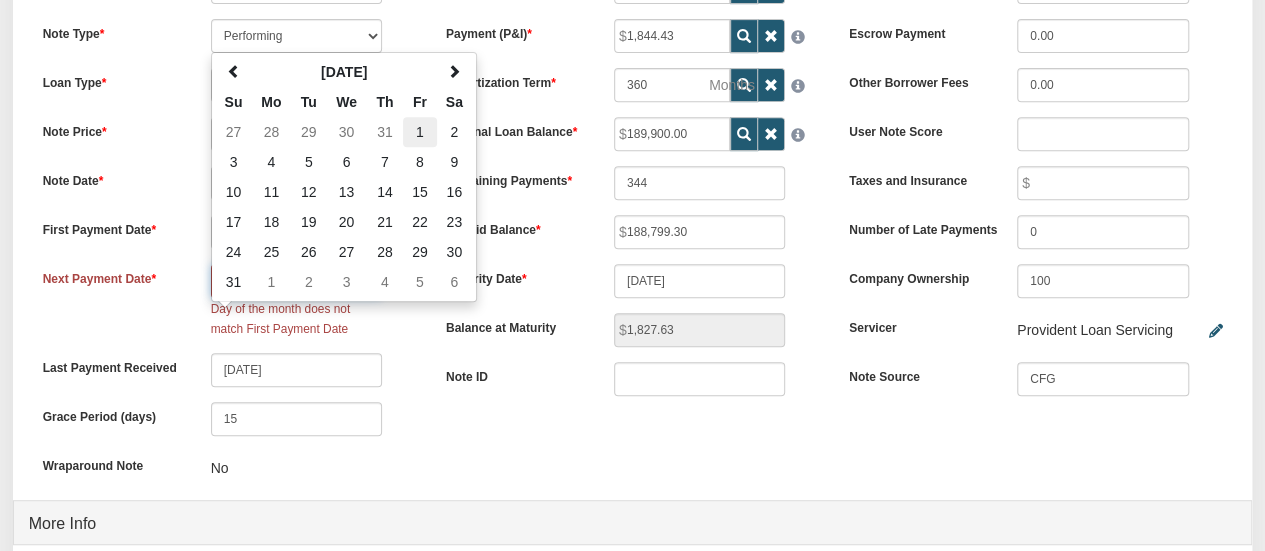 click on "1" at bounding box center (420, 132) 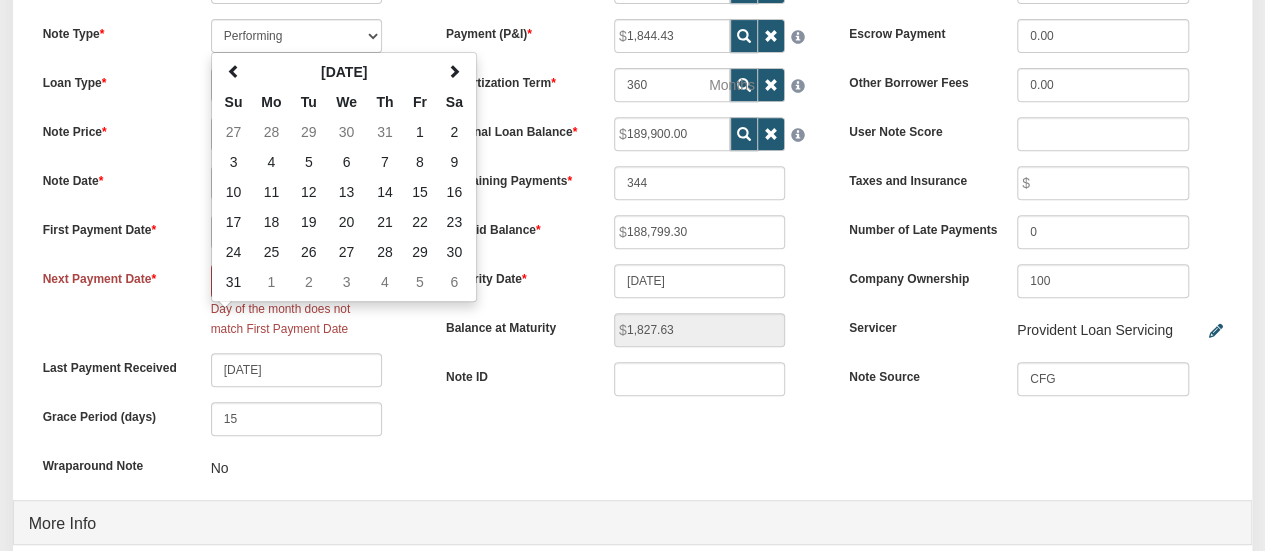 type on "[DATE]" 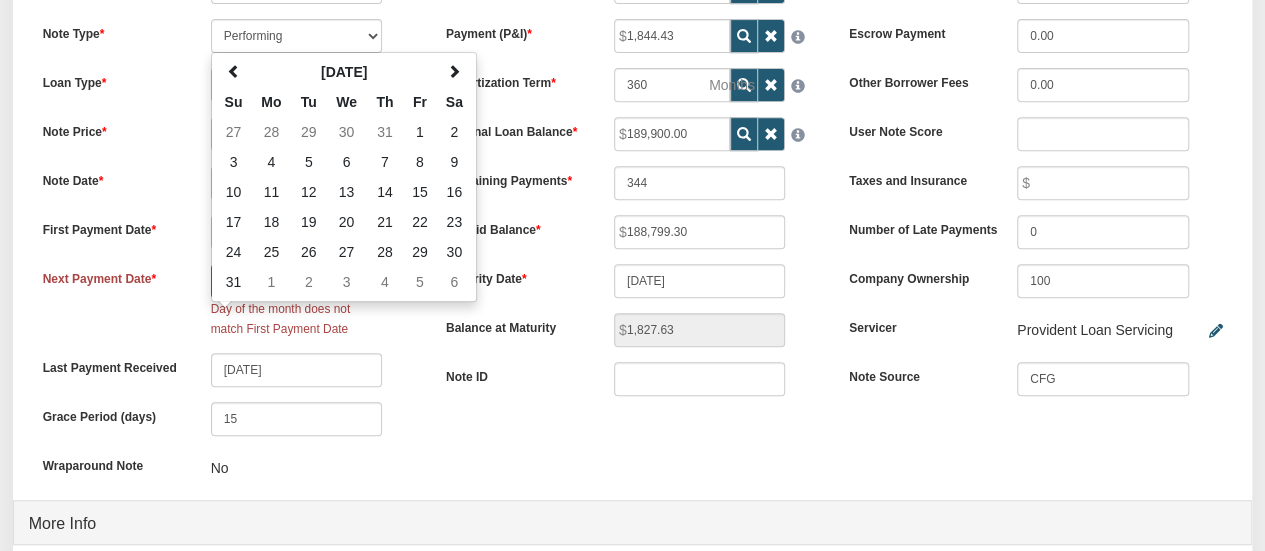 type on "343" 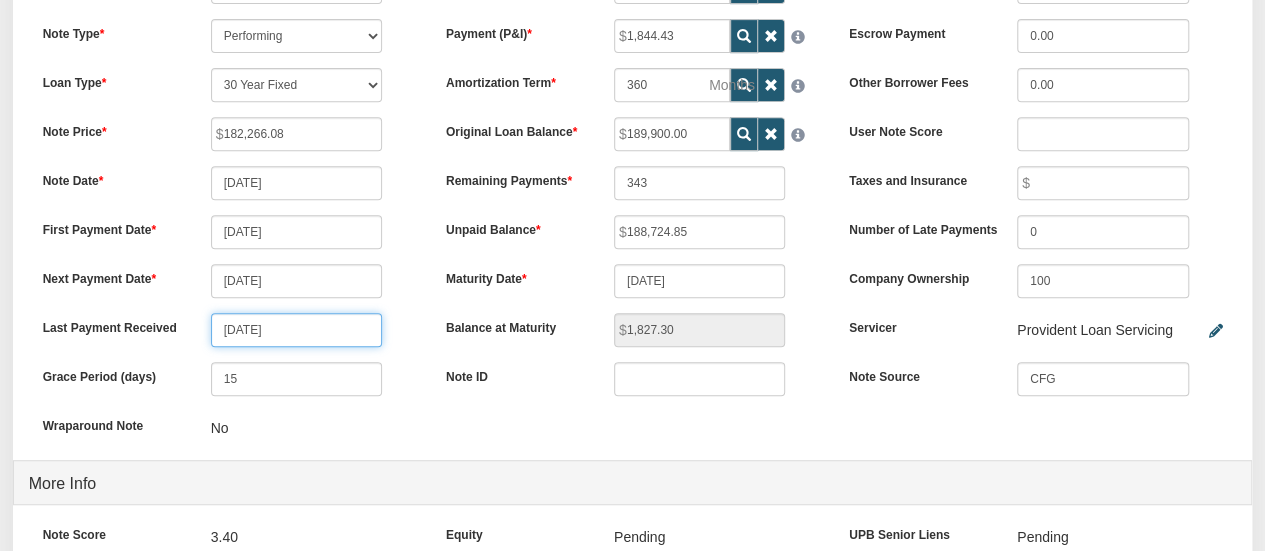click on "[DATE]" at bounding box center (297, 330) 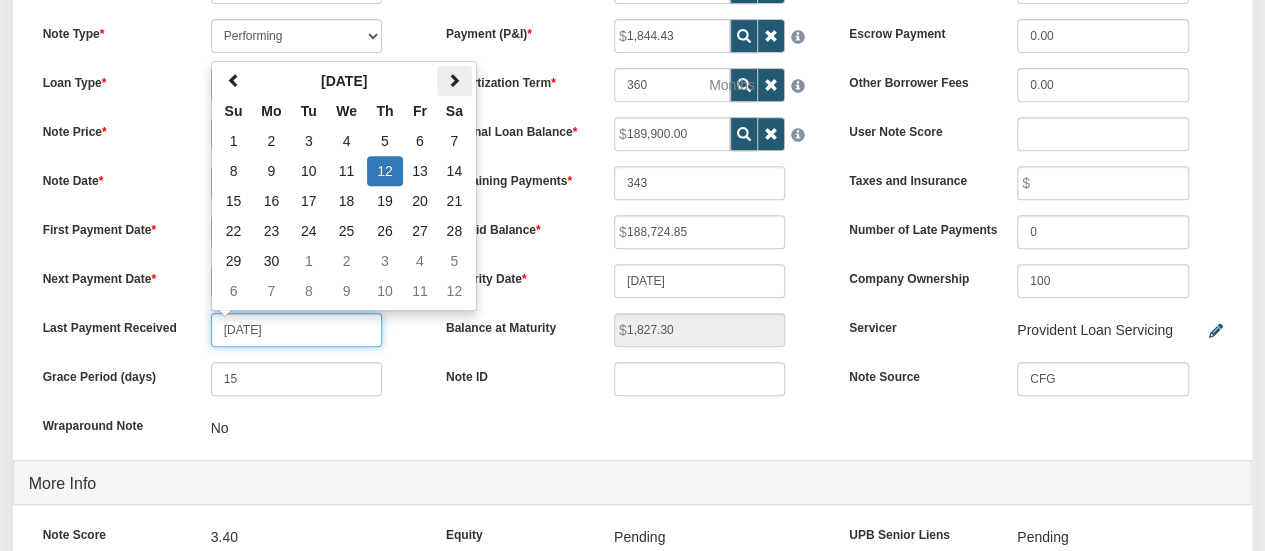 click at bounding box center [454, 80] 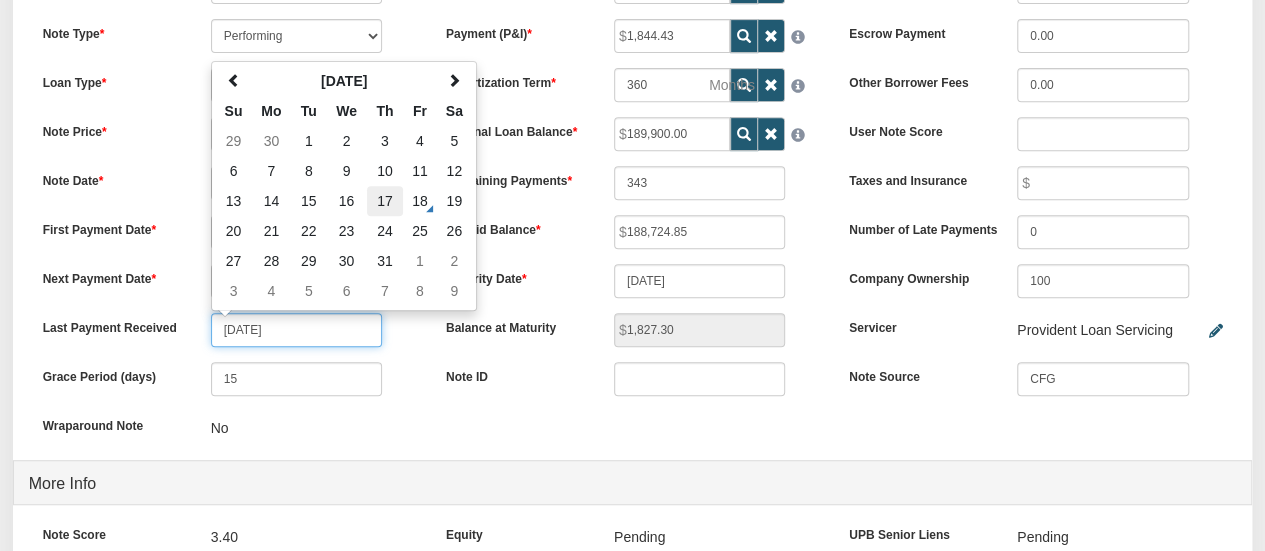 click on "17" at bounding box center (385, 201) 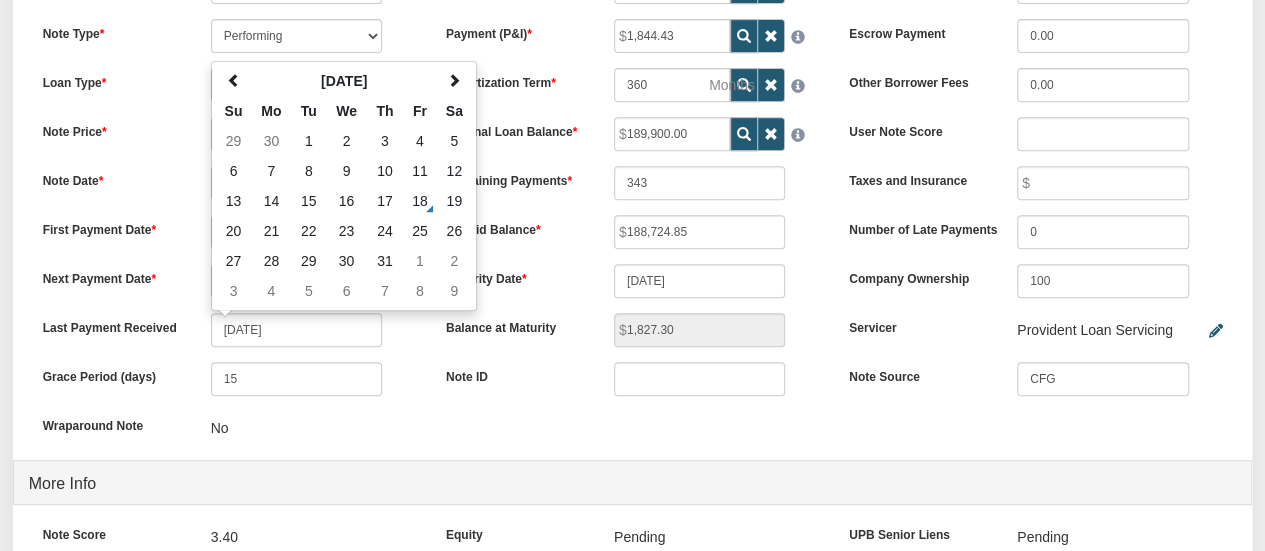 type on "[DATE]" 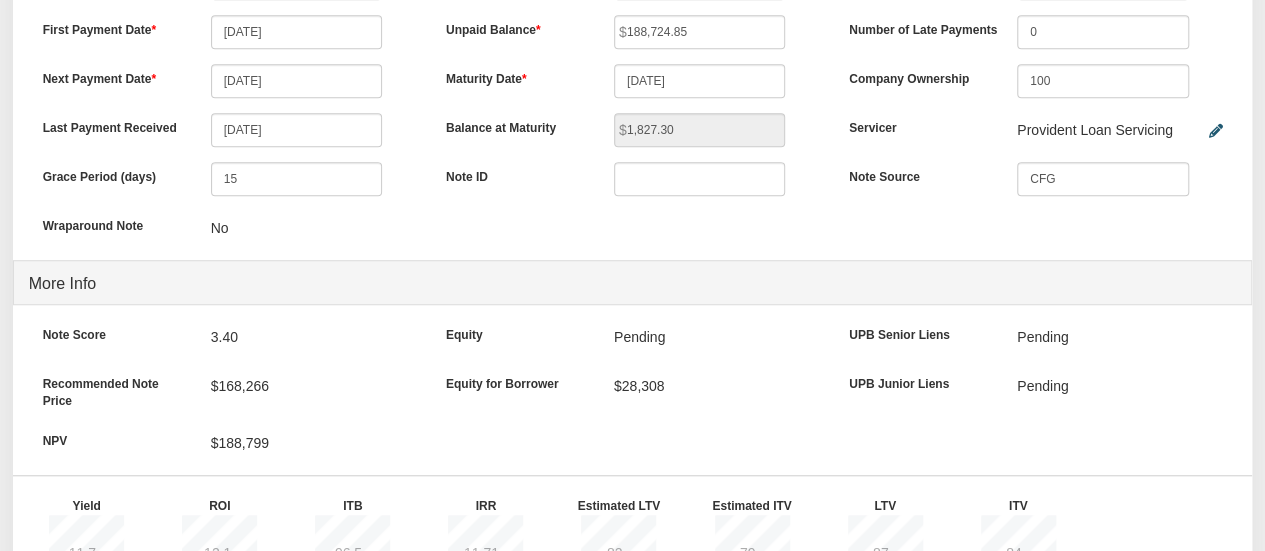 scroll, scrollTop: 700, scrollLeft: 0, axis: vertical 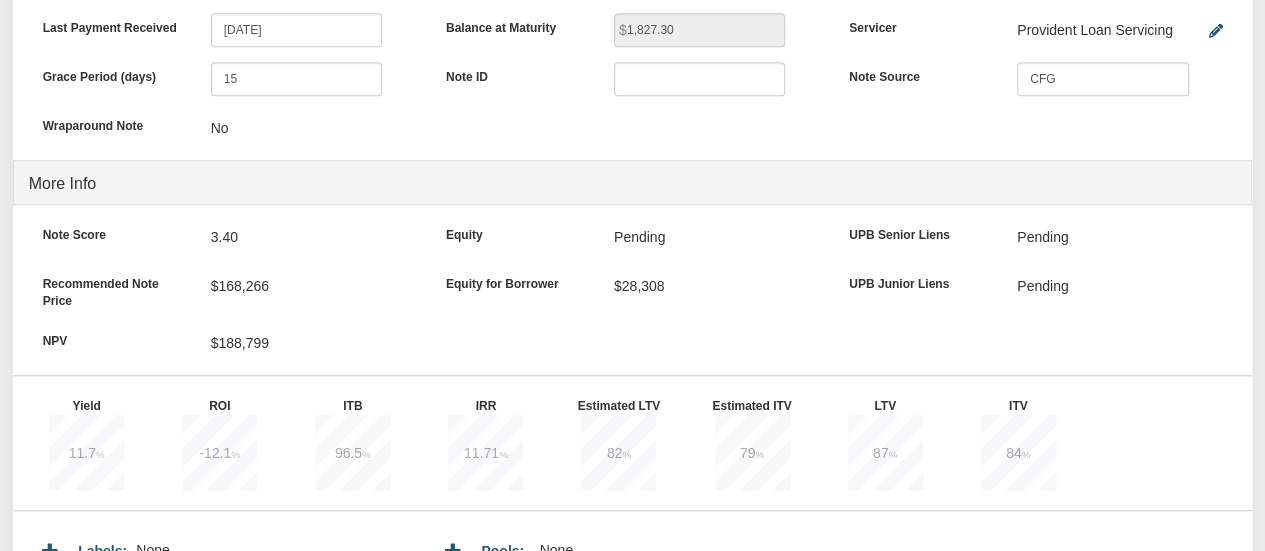 click on "Note Score
3.40
Recommended Note Price
$168,266
NPV
$188,799" at bounding box center (229, 297) 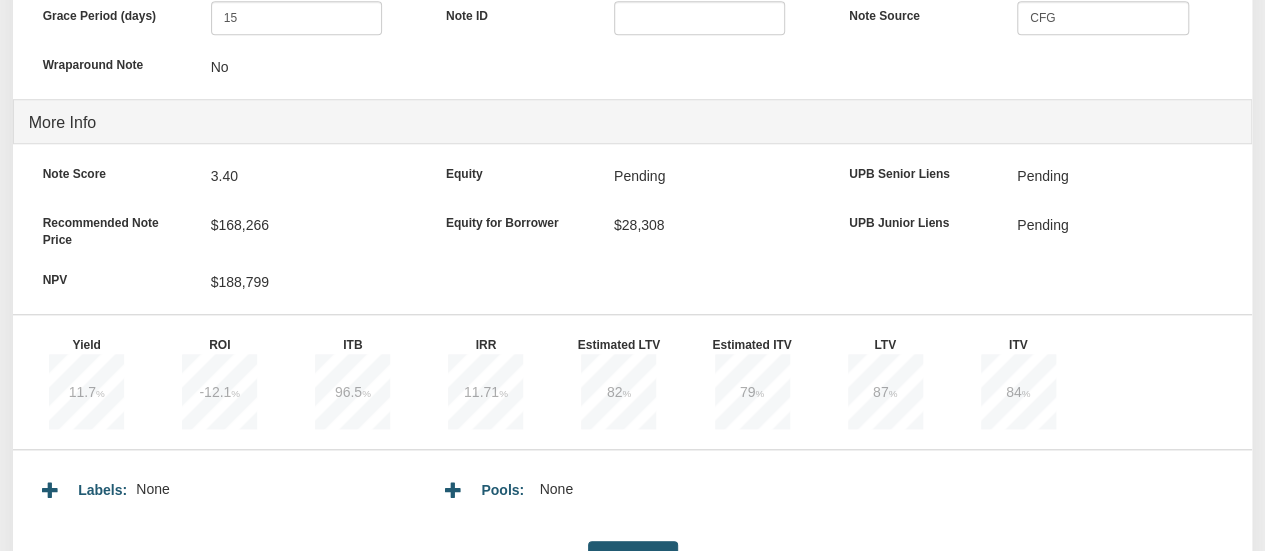scroll, scrollTop: 1025, scrollLeft: 0, axis: vertical 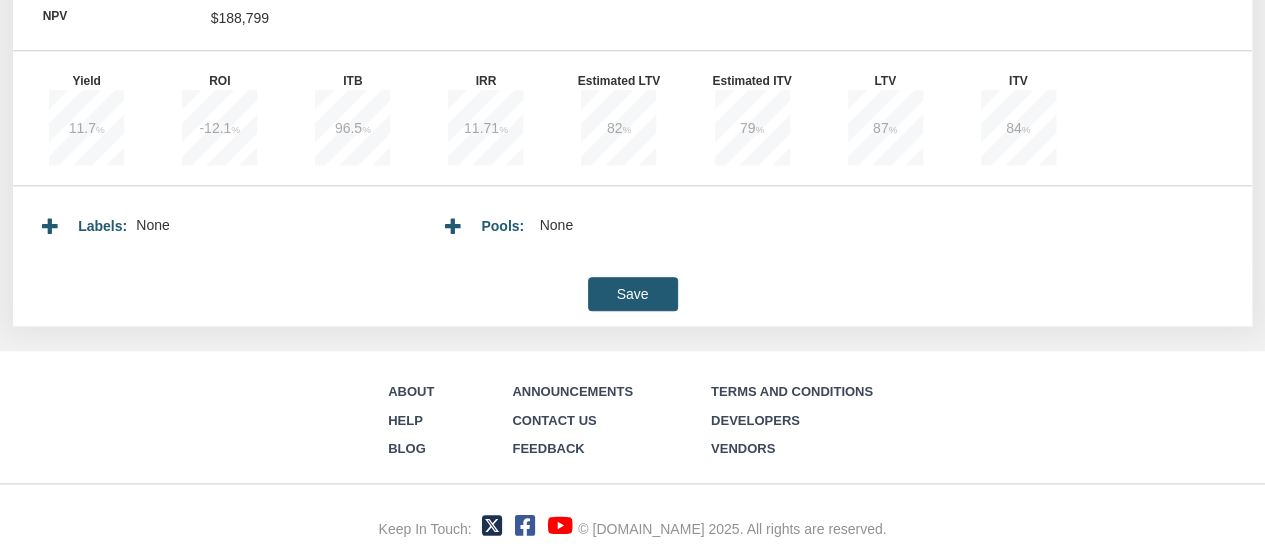 click on "Save" at bounding box center (633, 294) 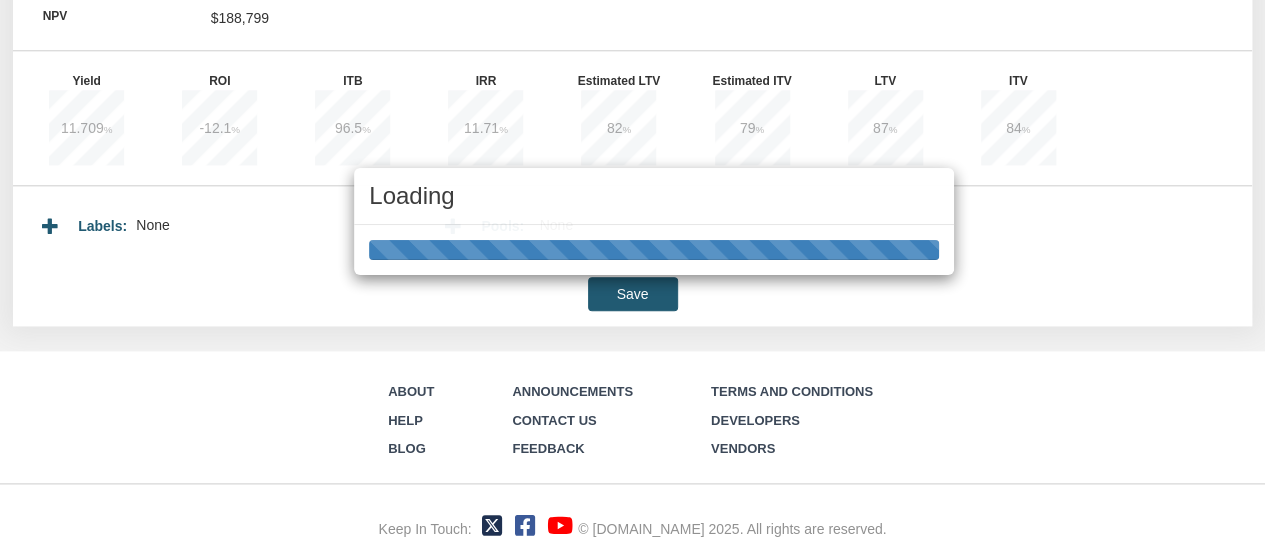 type on "188,724.84" 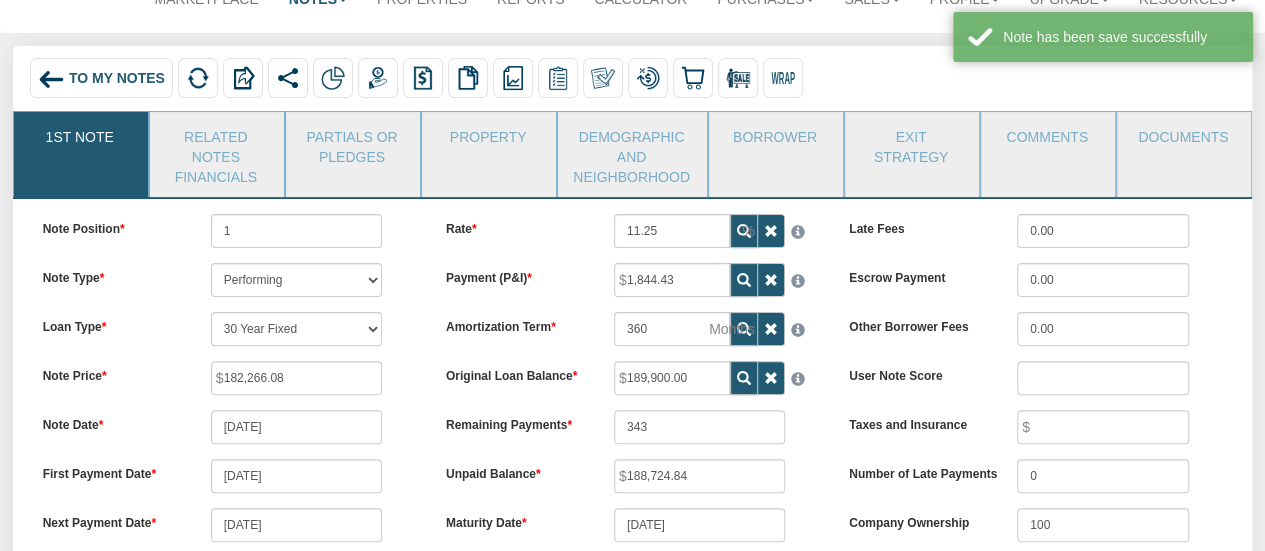 scroll, scrollTop: 125, scrollLeft: 0, axis: vertical 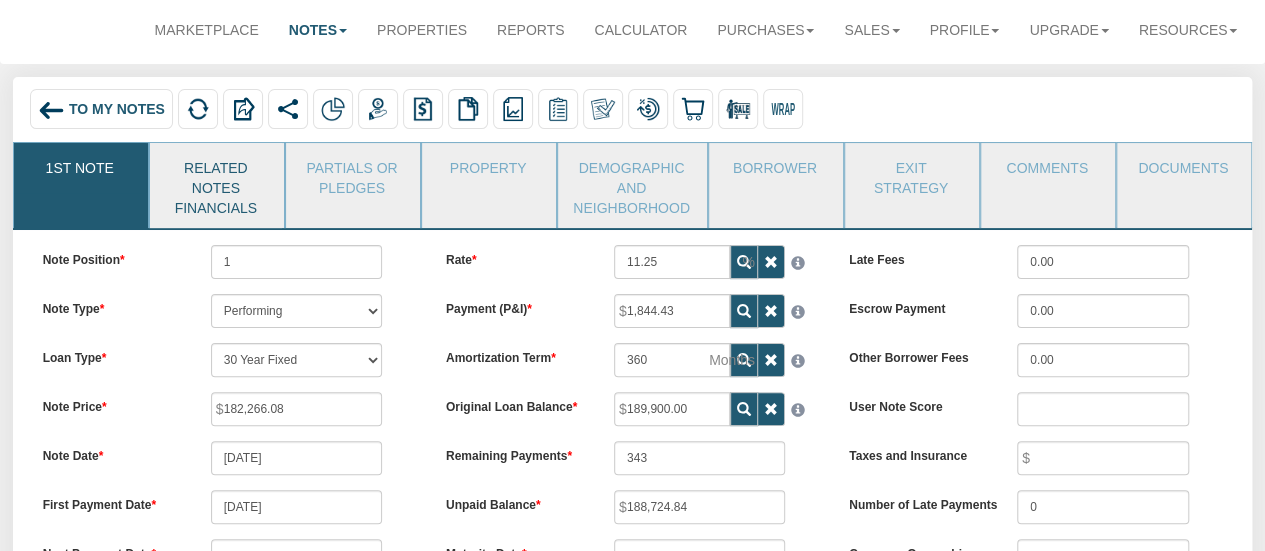 click on "Related Notes Financials" at bounding box center (216, 185) 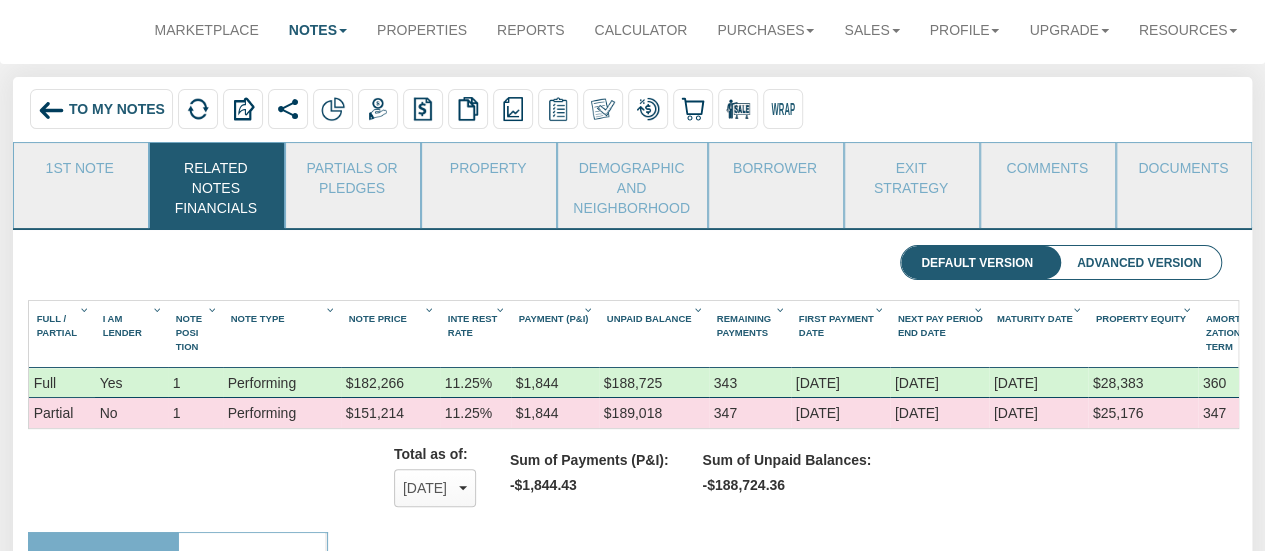 scroll, scrollTop: 999680, scrollLeft: 998820, axis: both 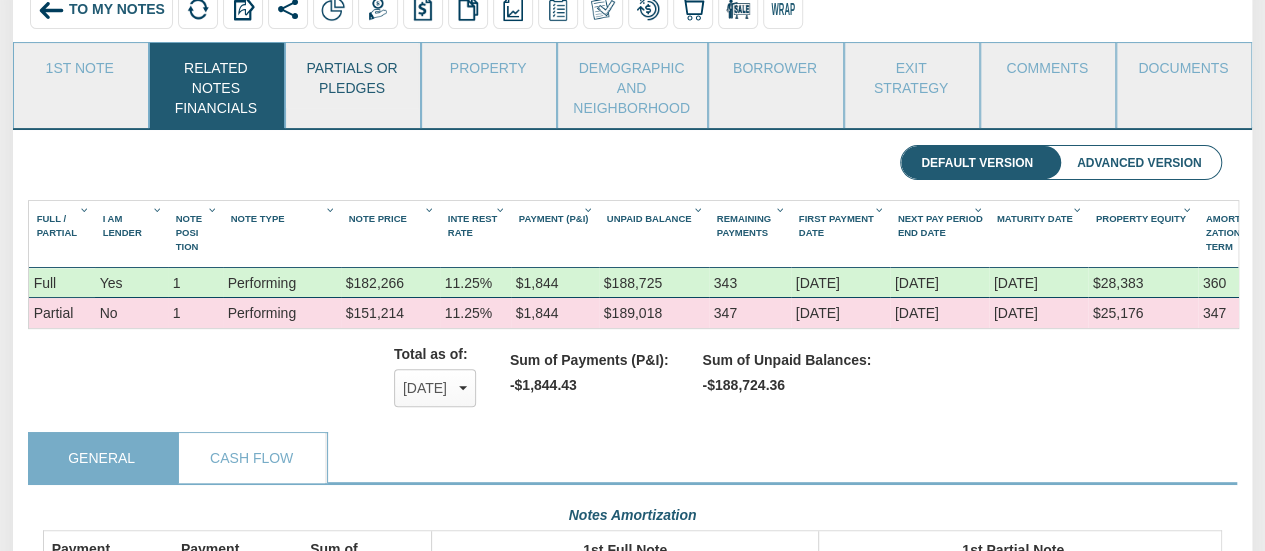 click on "Partials or Pledges" at bounding box center [352, 75] 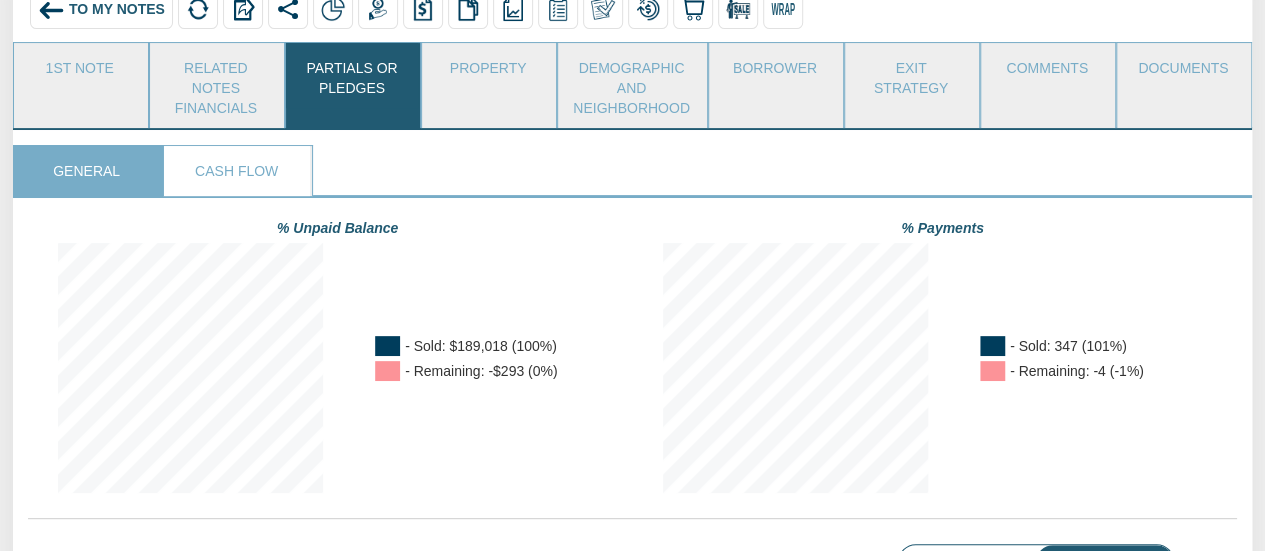 scroll, scrollTop: 999750, scrollLeft: 999705, axis: both 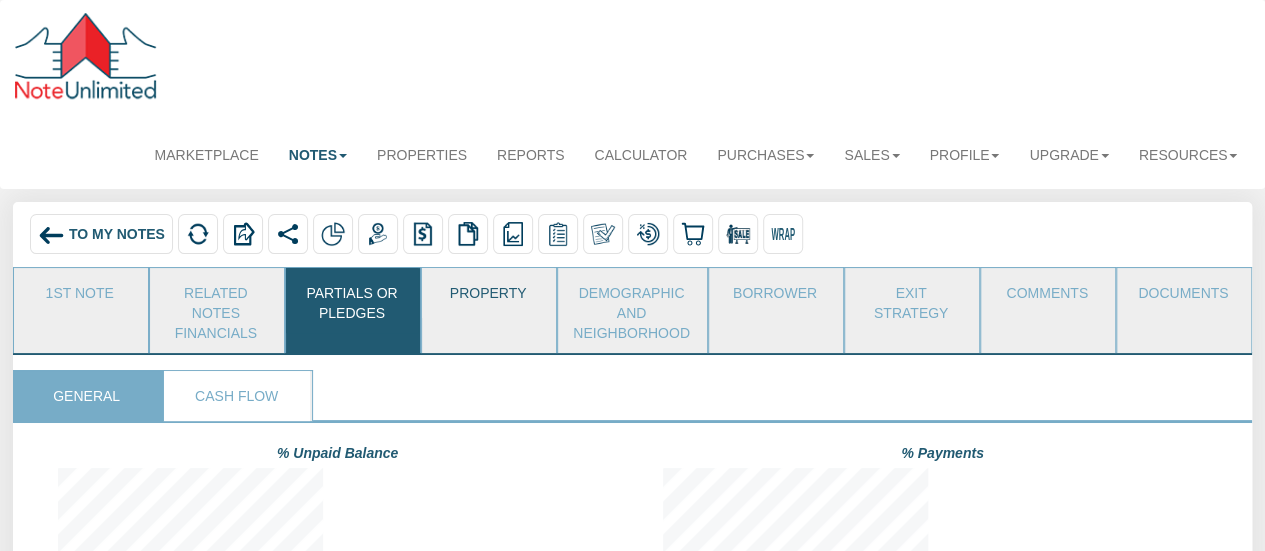 click on "Property" at bounding box center (488, 293) 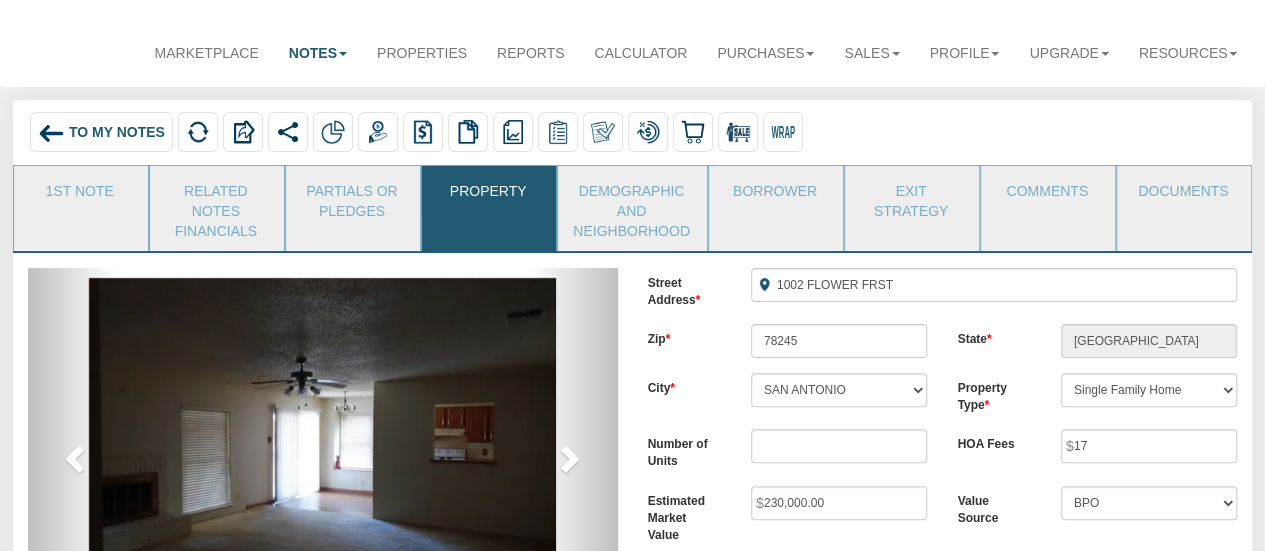 scroll, scrollTop: 100, scrollLeft: 0, axis: vertical 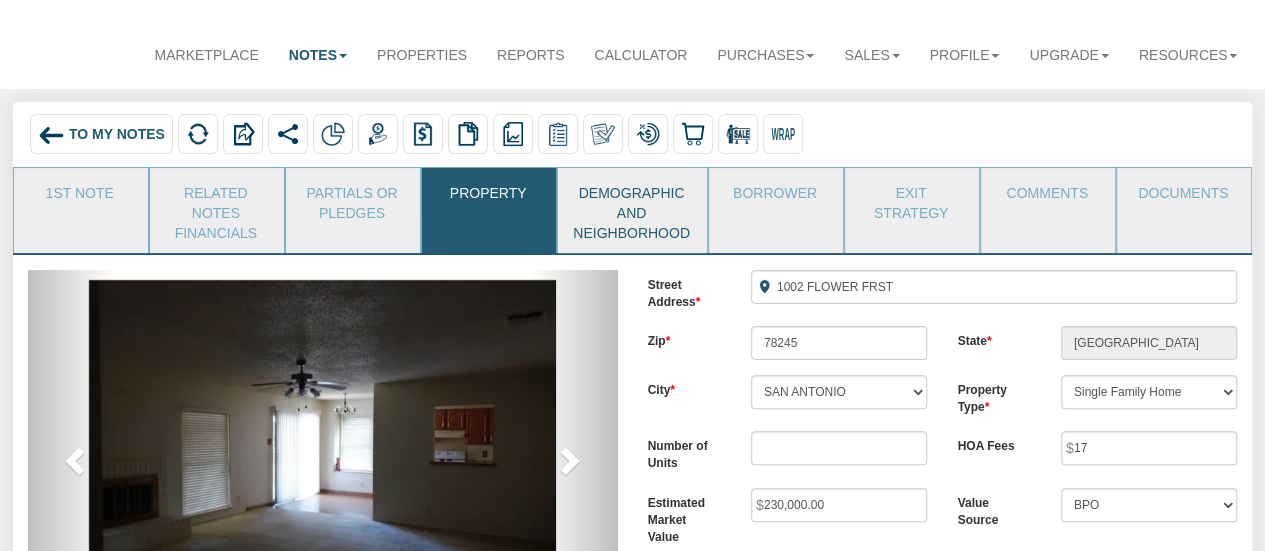 click on "Demographic and Neighborhood" at bounding box center (631, 210) 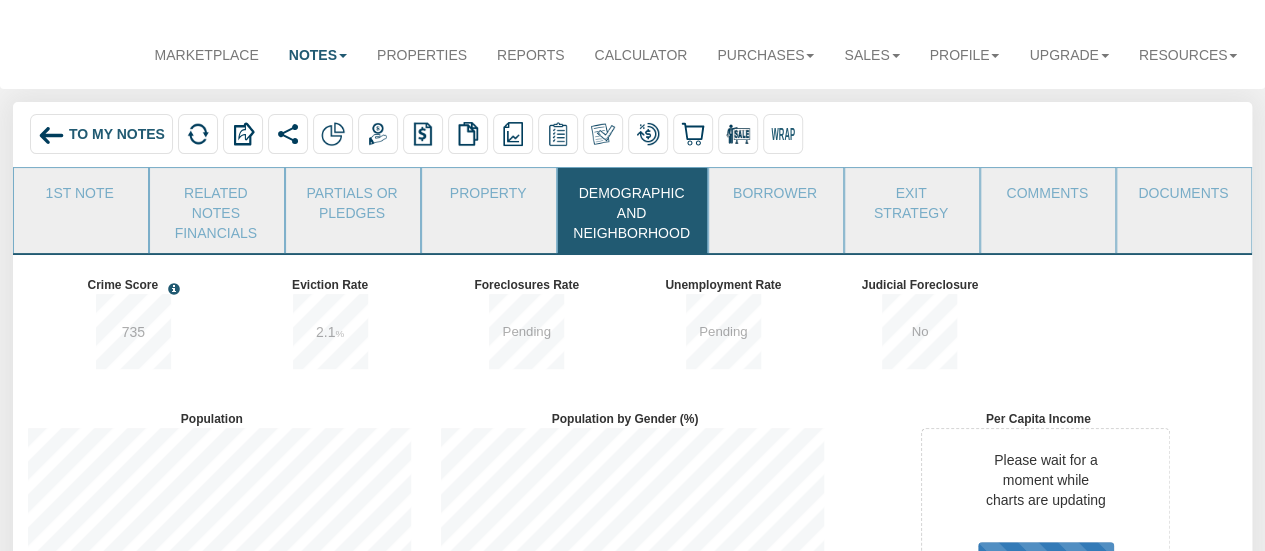 scroll, scrollTop: 999768, scrollLeft: 999586, axis: both 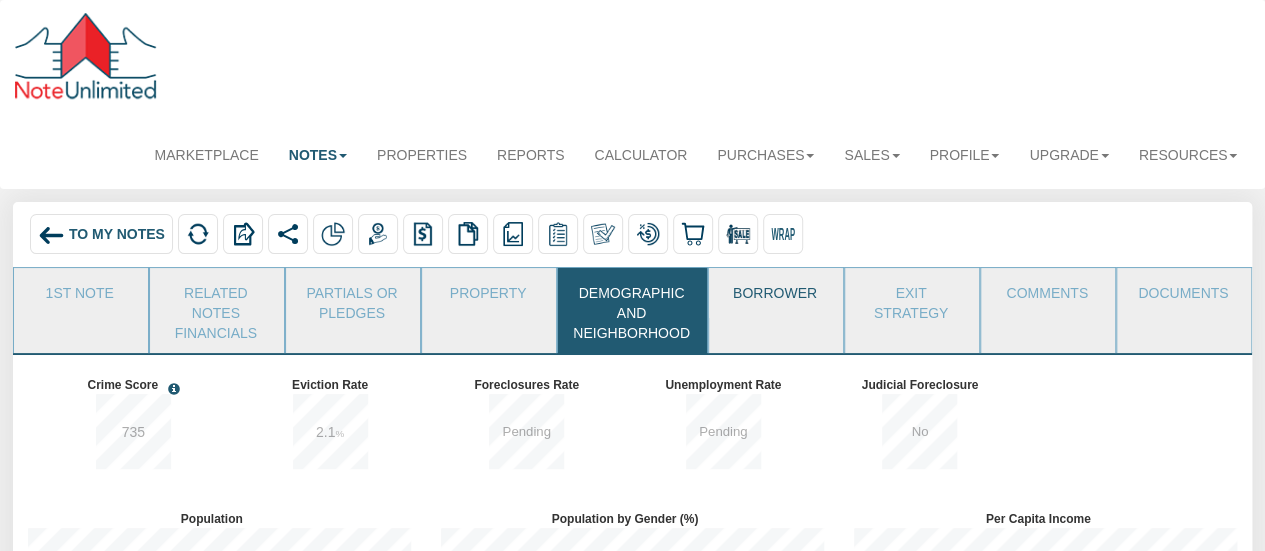 click on "Borrower" at bounding box center (775, 293) 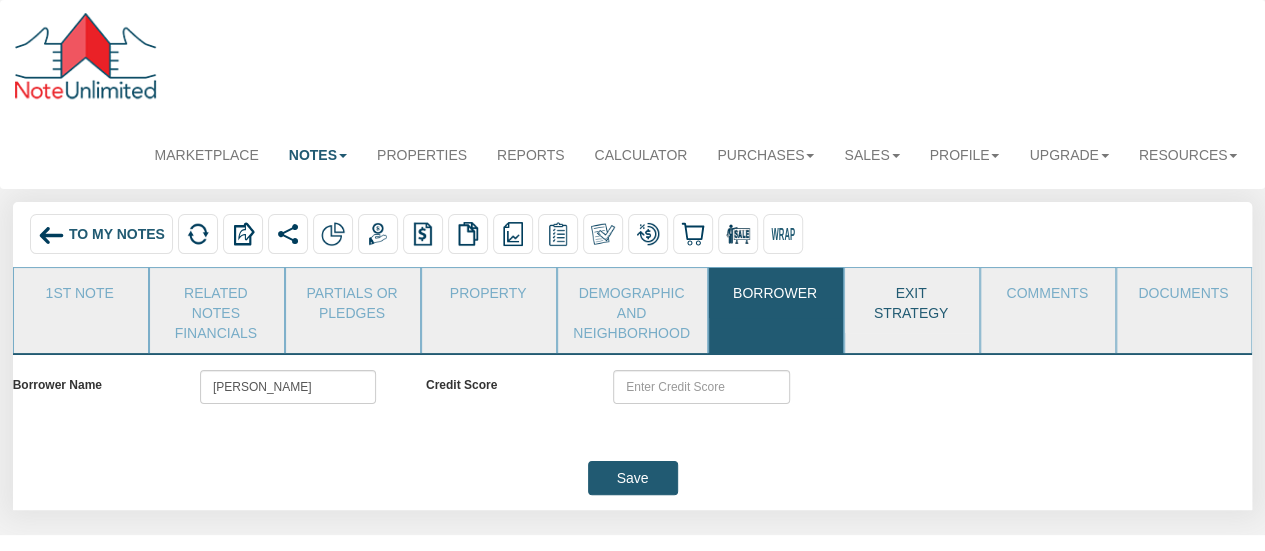 click on "Exit Strategy" at bounding box center [911, 300] 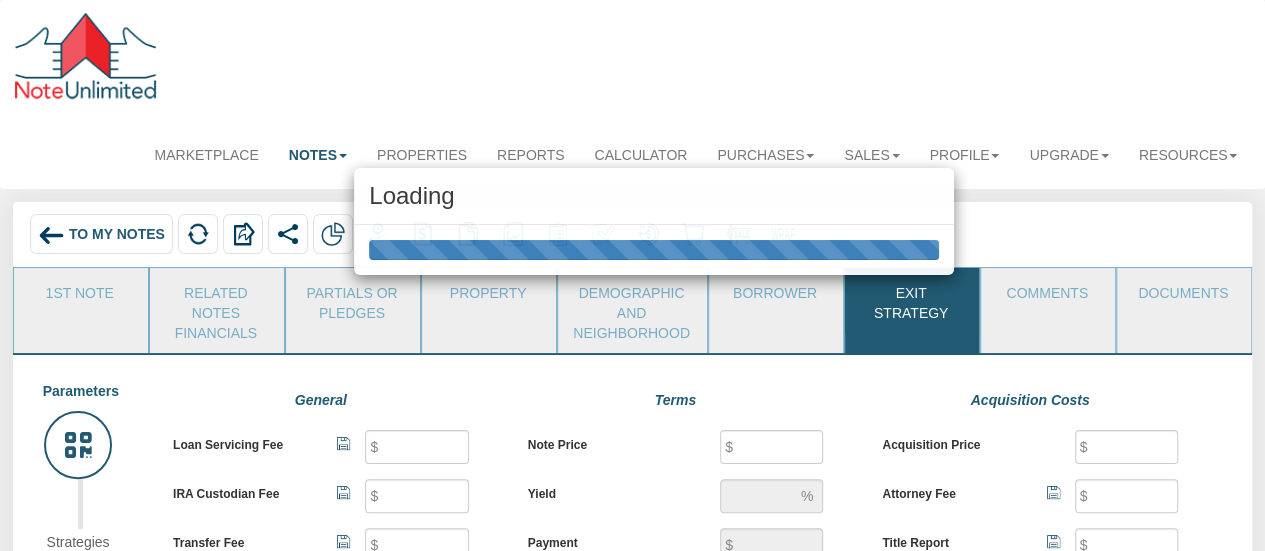 type on "40" 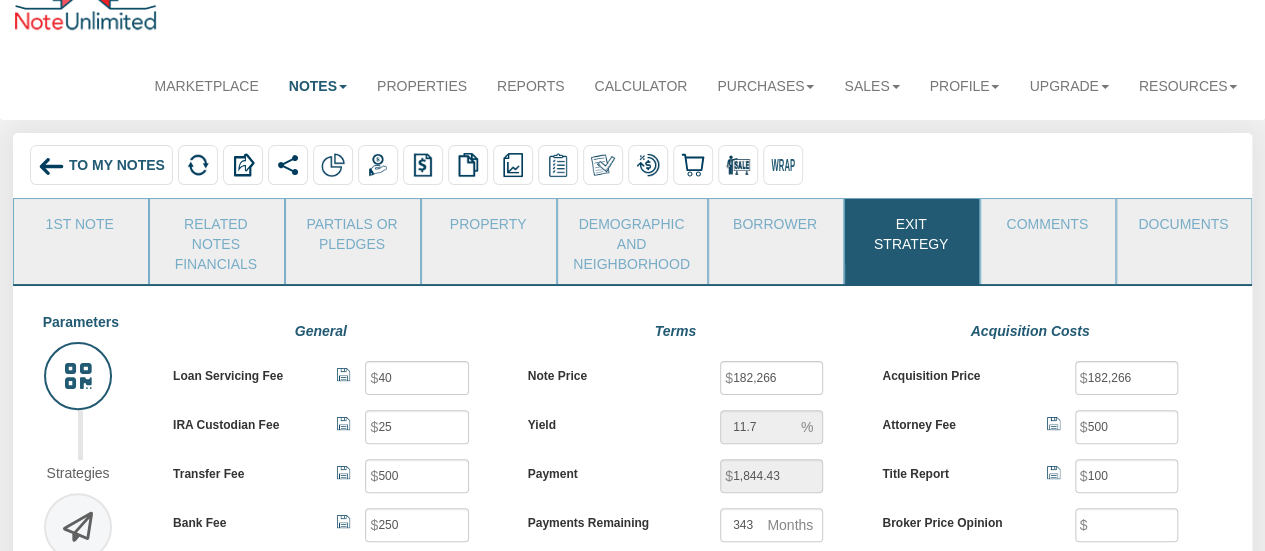 scroll, scrollTop: 100, scrollLeft: 0, axis: vertical 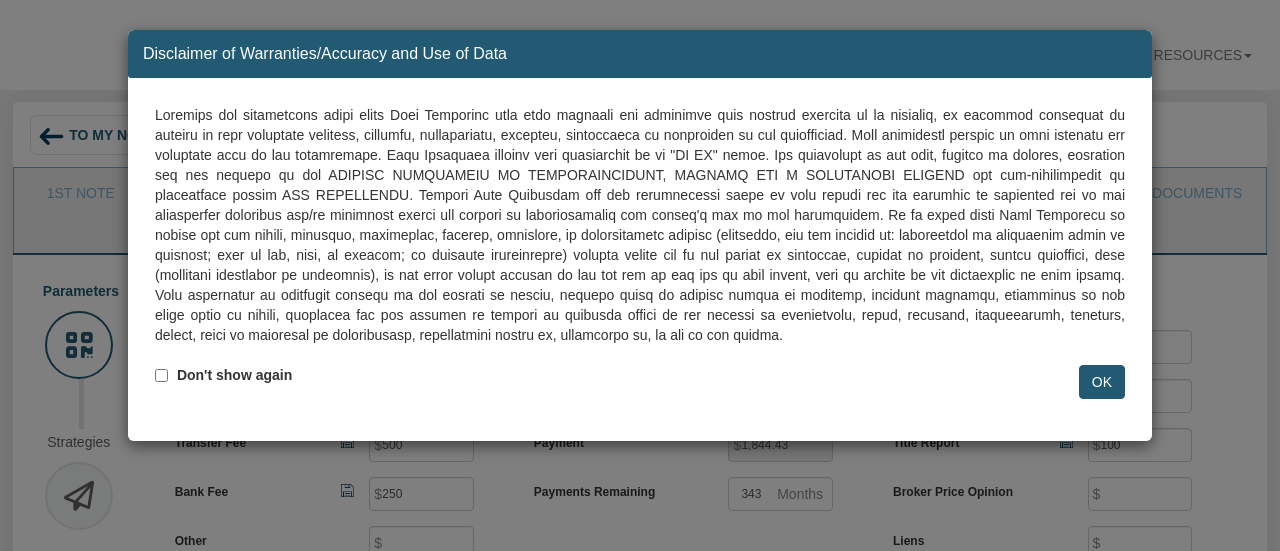 click on "OK" at bounding box center [1102, 382] 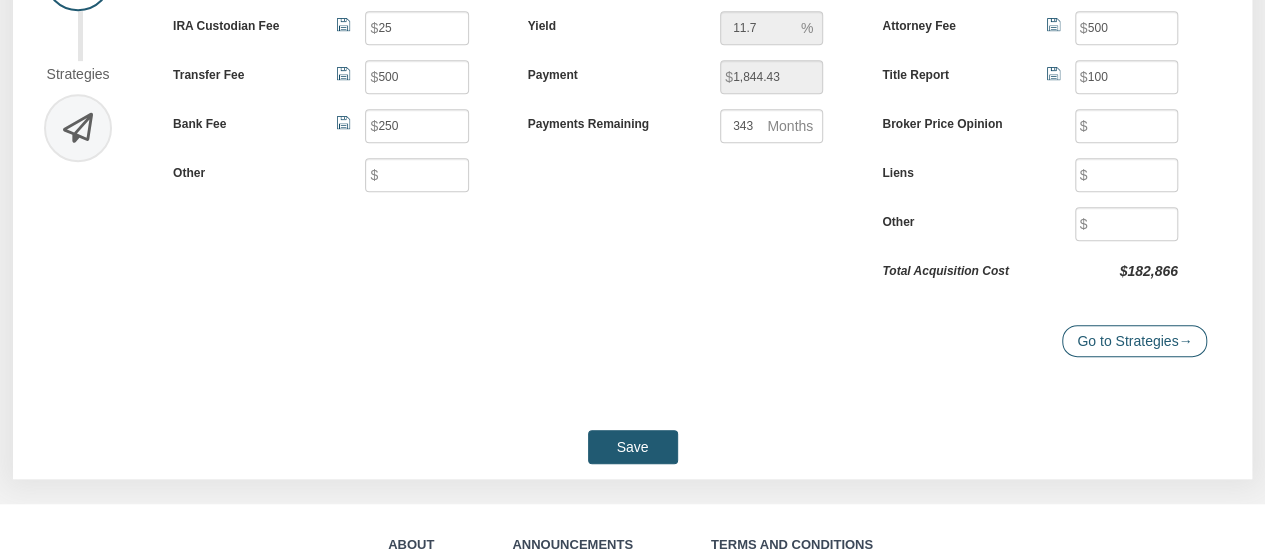 scroll, scrollTop: 500, scrollLeft: 0, axis: vertical 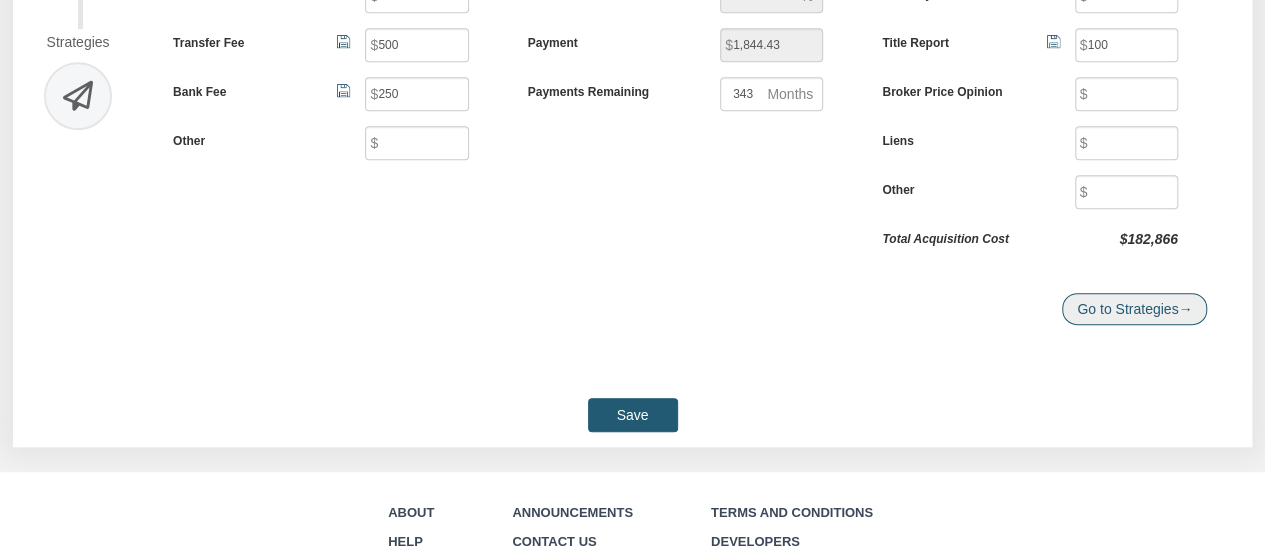 click on "Go to Strategies  →" at bounding box center [1134, 309] 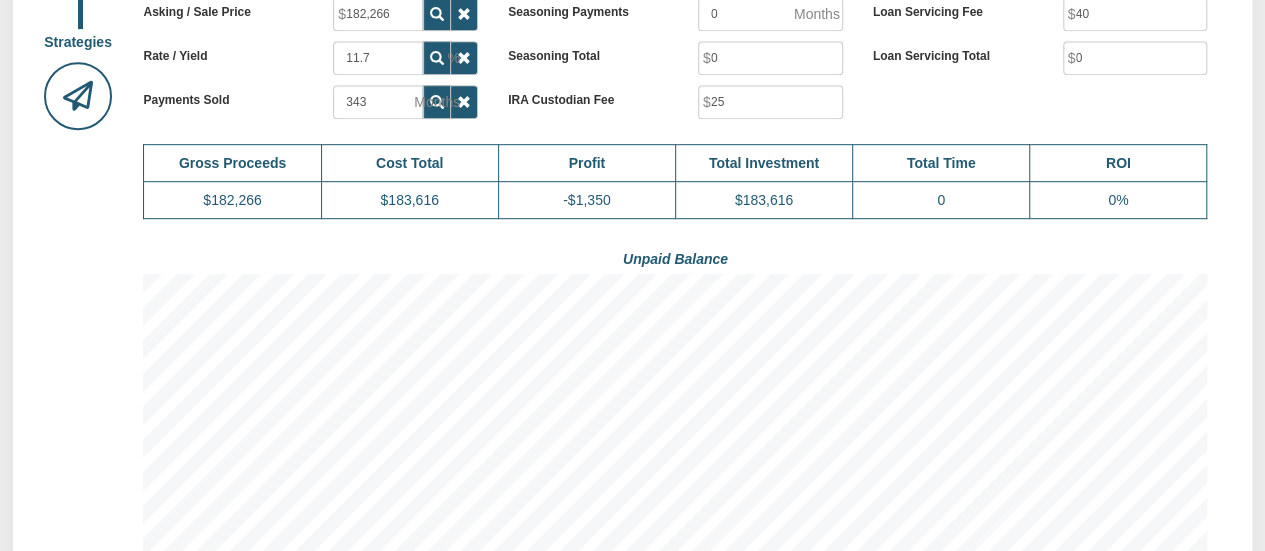 scroll, scrollTop: 999670, scrollLeft: 998936, axis: both 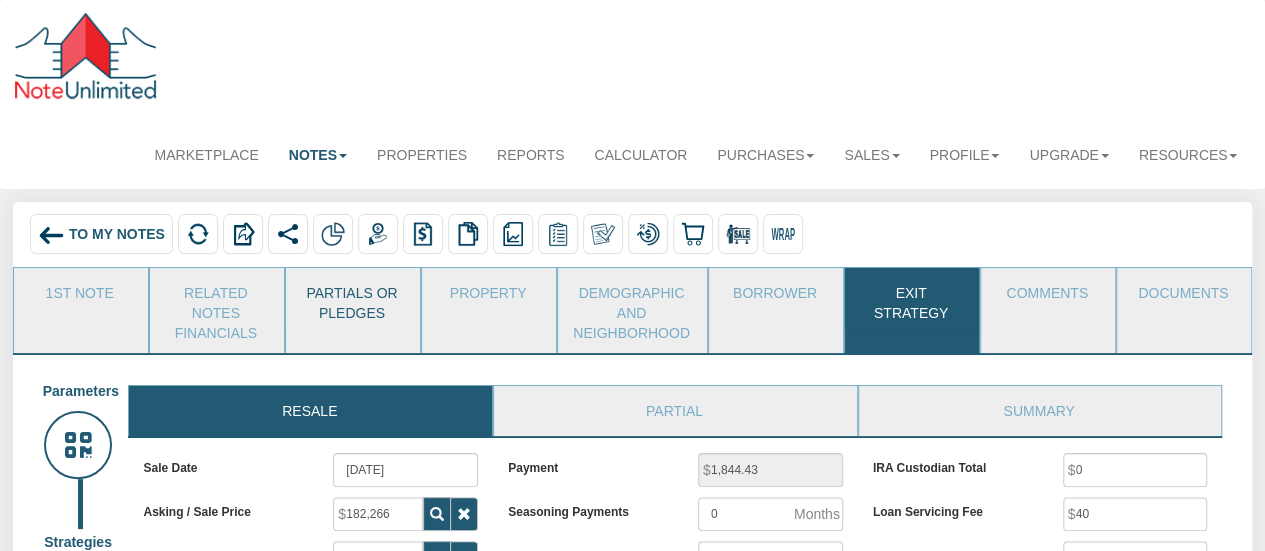 click on "Partials or Pledges" at bounding box center [352, 300] 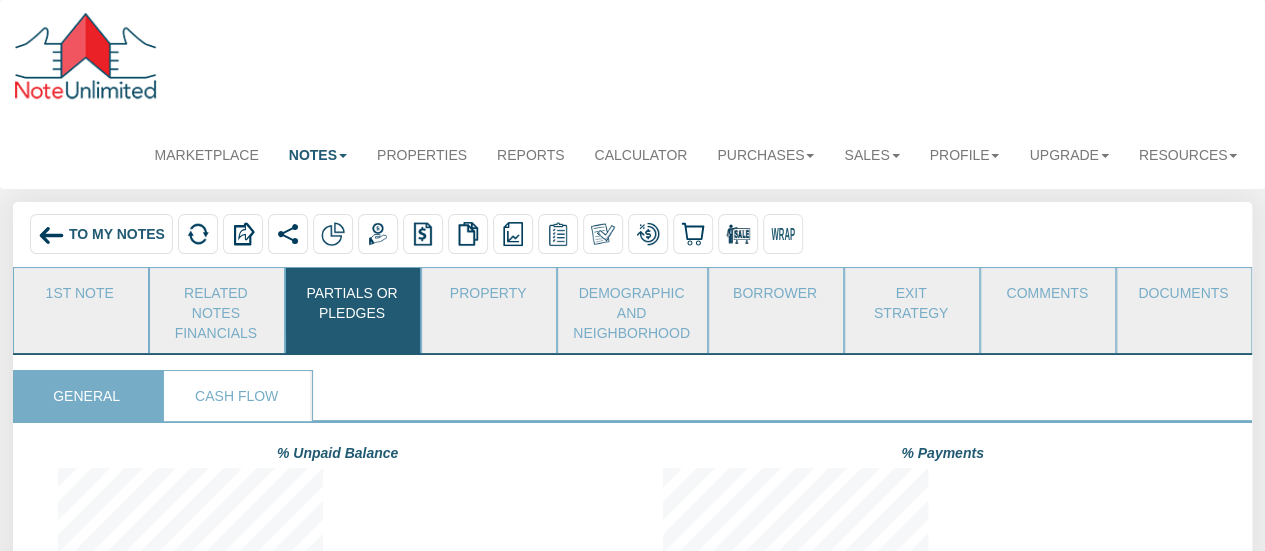 scroll, scrollTop: 999750, scrollLeft: 999705, axis: both 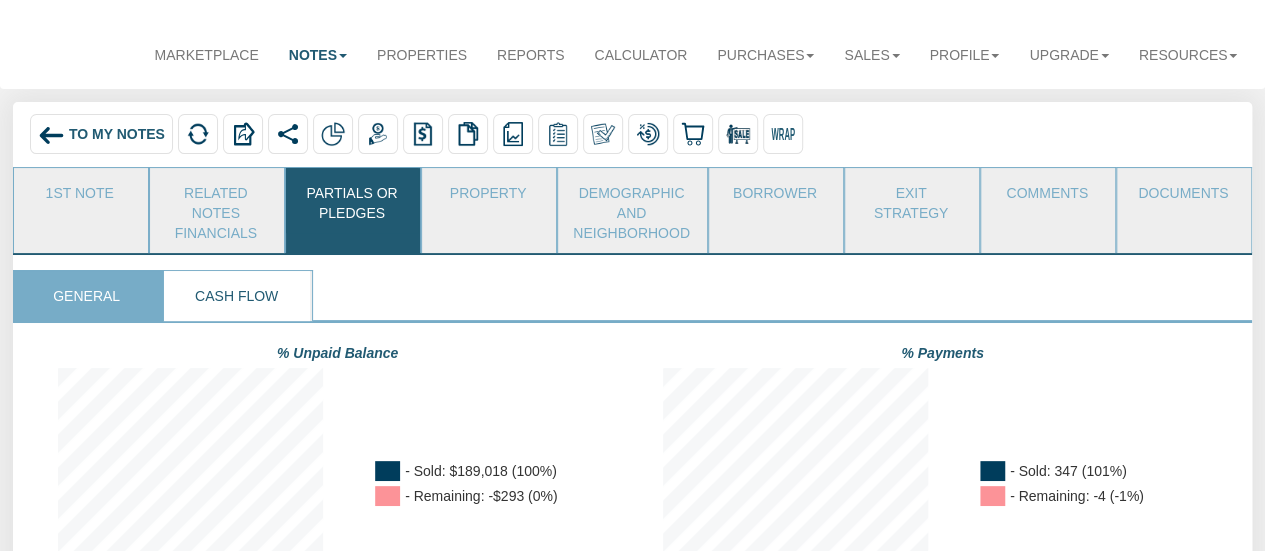 click on "Cash Flow" at bounding box center (237, 296) 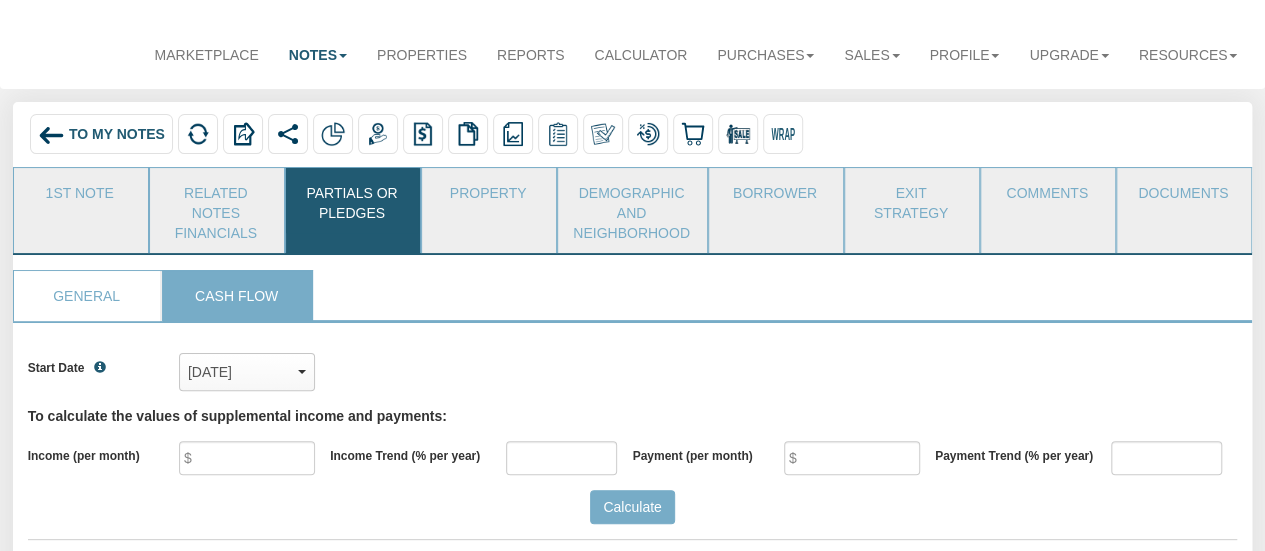 scroll, scrollTop: 999730, scrollLeft: 998790, axis: both 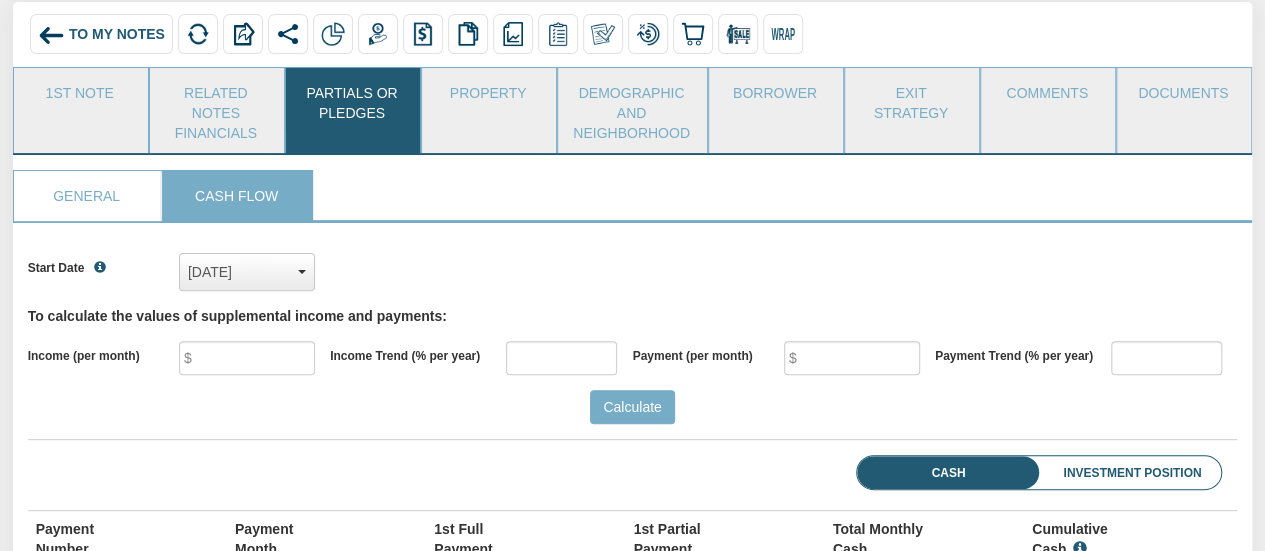 click on "[DATE]" at bounding box center (247, 272) 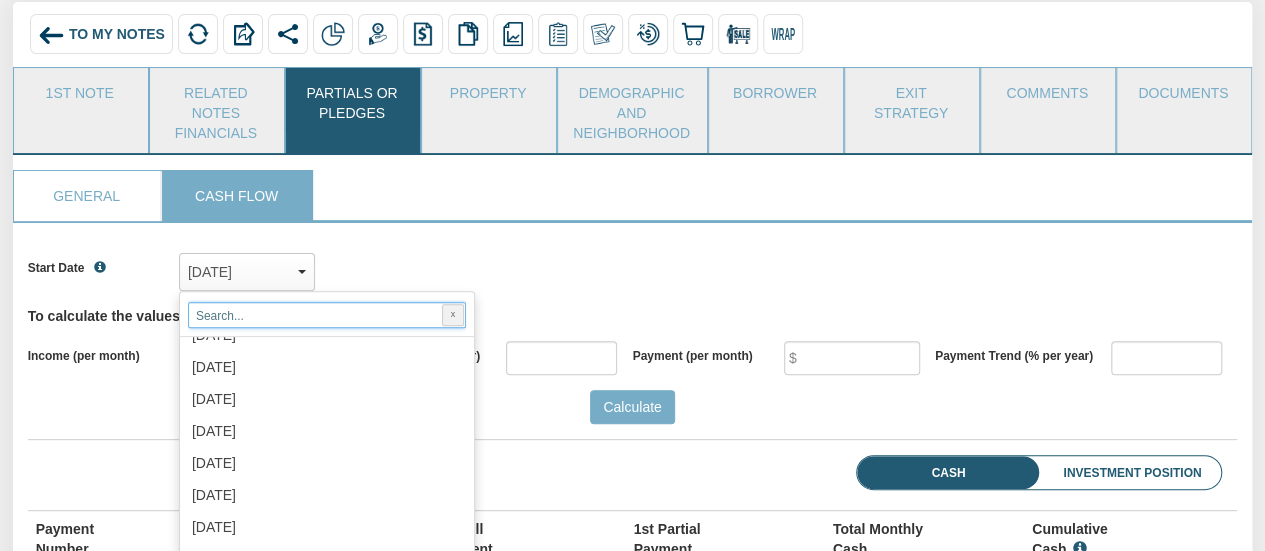 scroll, scrollTop: 500, scrollLeft: 0, axis: vertical 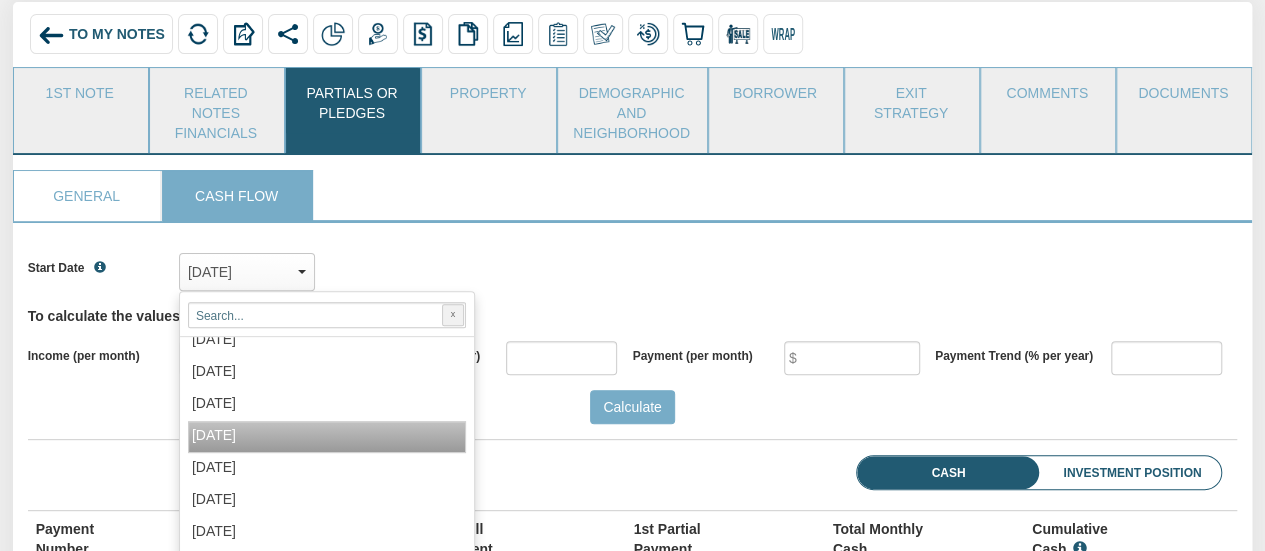 click on "[DATE]" at bounding box center [214, 435] 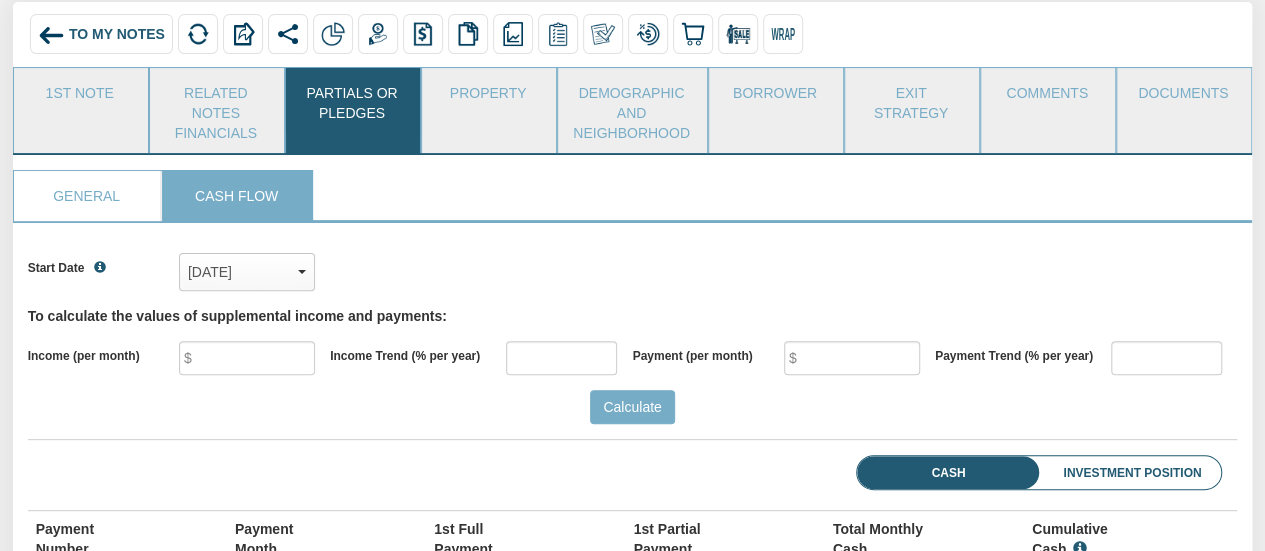 scroll, scrollTop: 999730, scrollLeft: 998790, axis: both 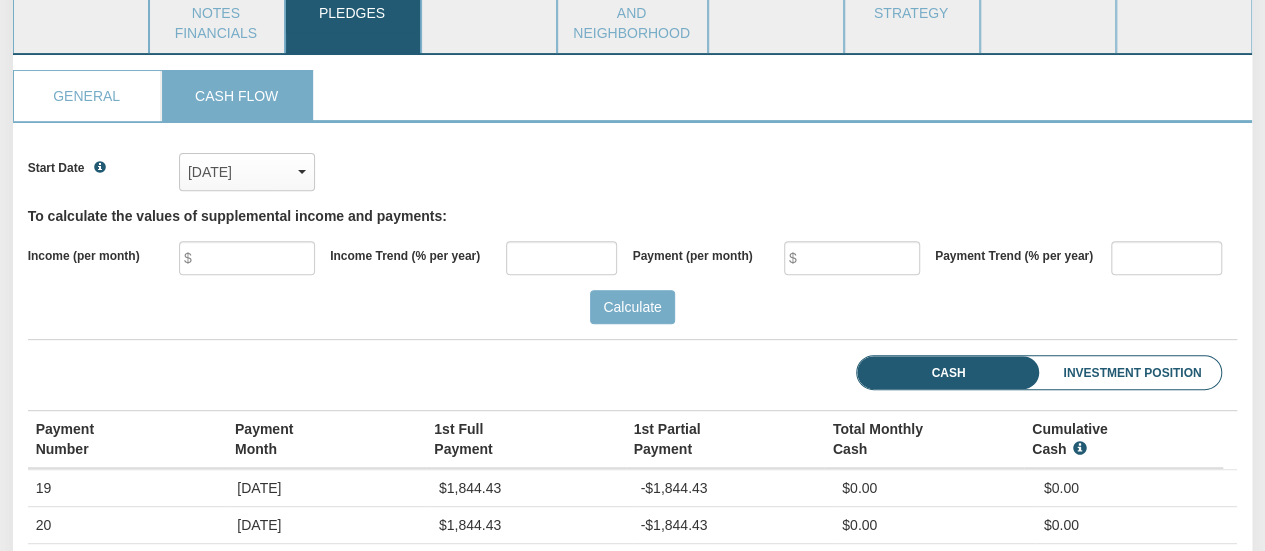 click on "Investment Position" at bounding box center (1105, 373) 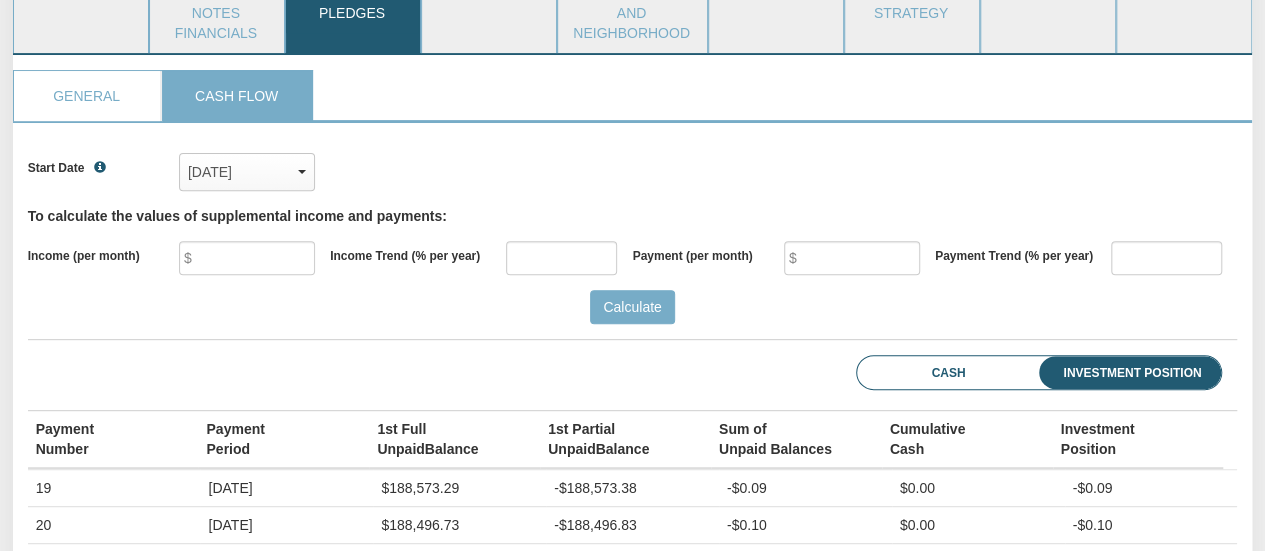 scroll, scrollTop: 999730, scrollLeft: 998790, axis: both 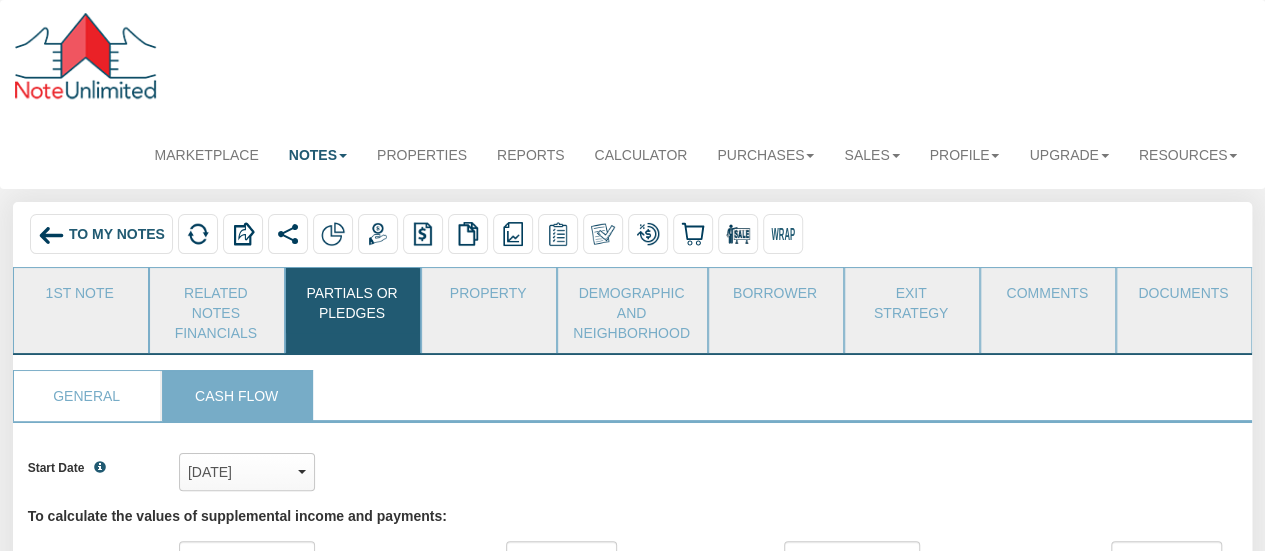 click on "Partials or Pledges" at bounding box center (352, 300) 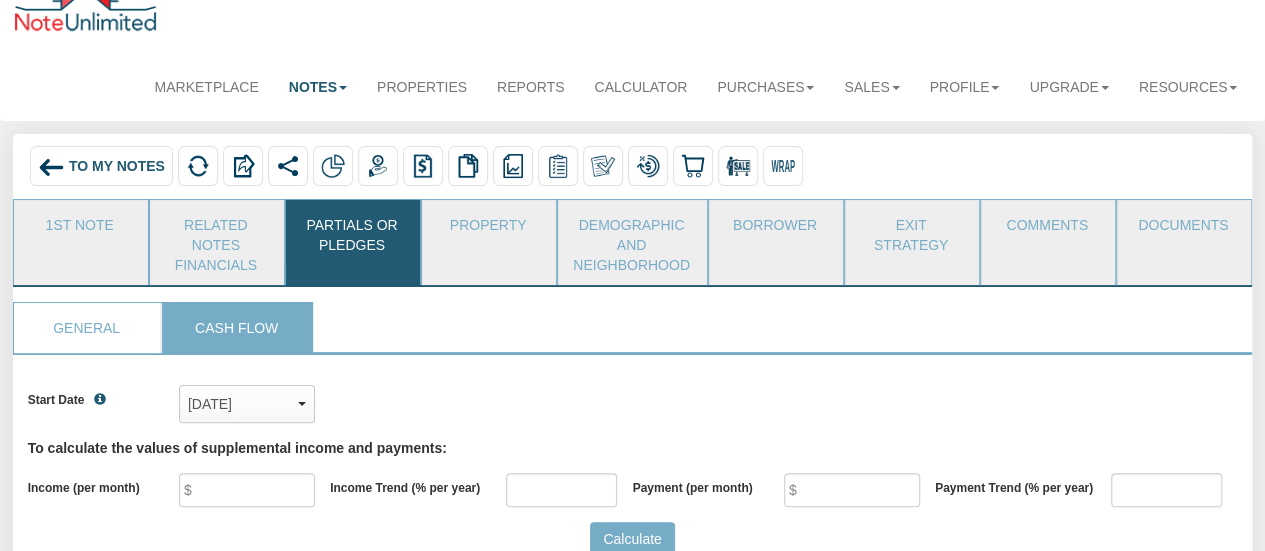 scroll, scrollTop: 100, scrollLeft: 0, axis: vertical 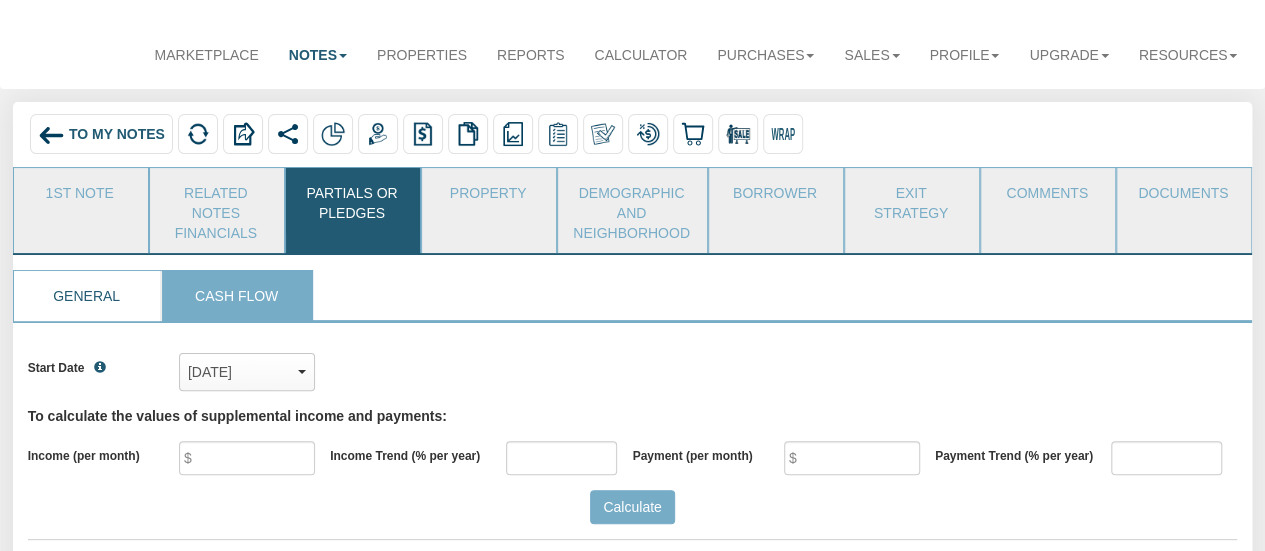 click on "General" at bounding box center [87, 296] 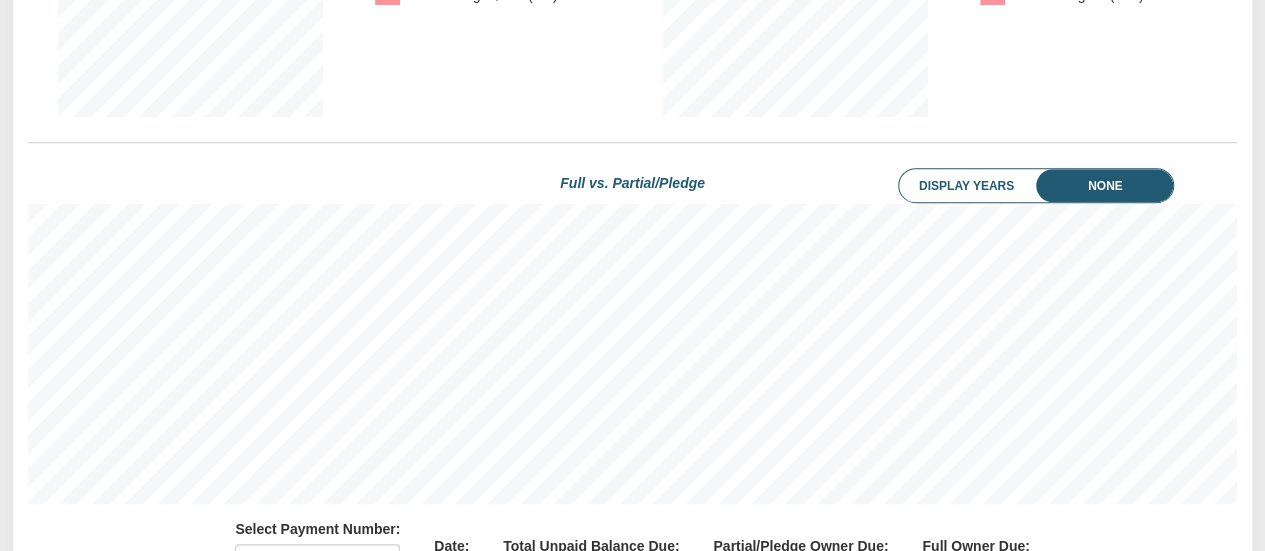 scroll, scrollTop: 500, scrollLeft: 0, axis: vertical 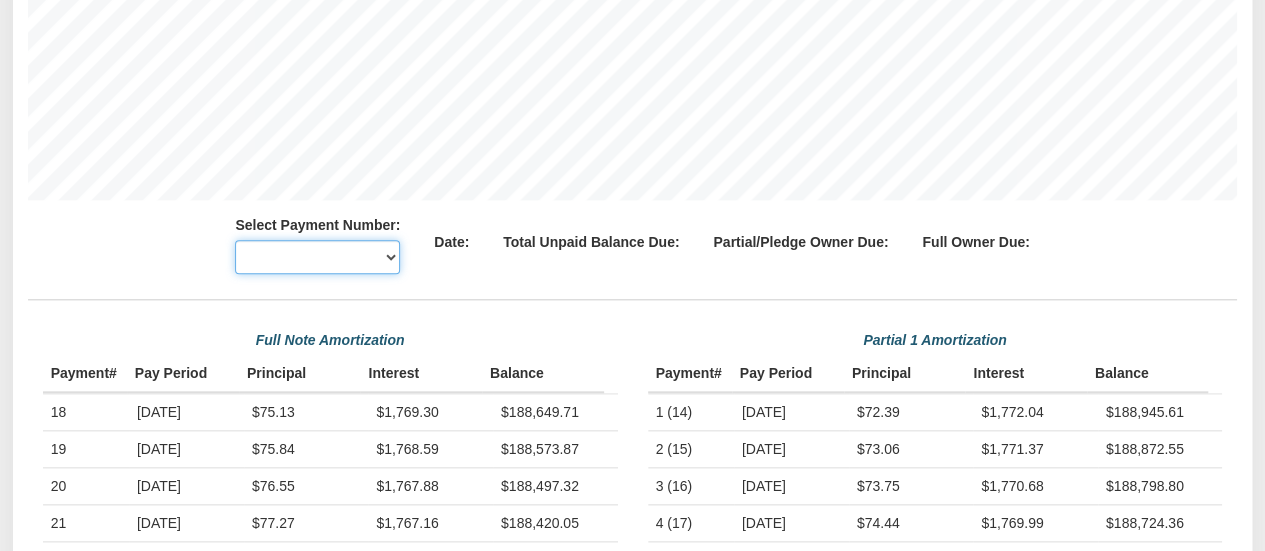 click on "16 15 14 18 19 20 21 22 23 24 25 26 27 28 29 30 31 32 33 34 35 36 37 38 39 40 41 42 43 44 45 46 47 48 49 50 51 52 53 54 55 56 57 58 59 60 61 62 63 64 65 66 67 68 69 70 71 72 73 74 75 76 77 78 79 80 81 82 83 84 85 86 87 88 89 90 91 92 93 94 95 96 97 98 99 100 101 102 103 104 105 106 107 108 109 110 111 112 113 114 115 116 117 118 119 120 121 122 123 124 125 126 127 128 129 130 131 132 133 134 135 136 137 138 139 140 141 142 143 144 145 146 147 148 149 150 151 152 153 154 155 156 157 158 159 160 161 162 163 164 165 166 167 168 169 170 171 172 173 174 175 176 177 178 179 180 181 182 183 184 185 186 187 188 189 190 191 192 193 194 195 196 197 198 199 200 201 202 203 204 205 206 207 208 209 210 211 212 213 214 215 216 217 218 219 220 221 222 223 224 225 226 227 228 229 230 231 232 233 234 235 236 237 238 239 240 241 242 243 244 245 246 247 248 249 250 251 252 253 254 255 256 257 258 259 260 261 262 263 264 265 266 267 268 269 270 271 272 273 274 275 276 277 278 279 280 281 282 283 284 285 286 287 288 289 290 291" at bounding box center [317, 257] 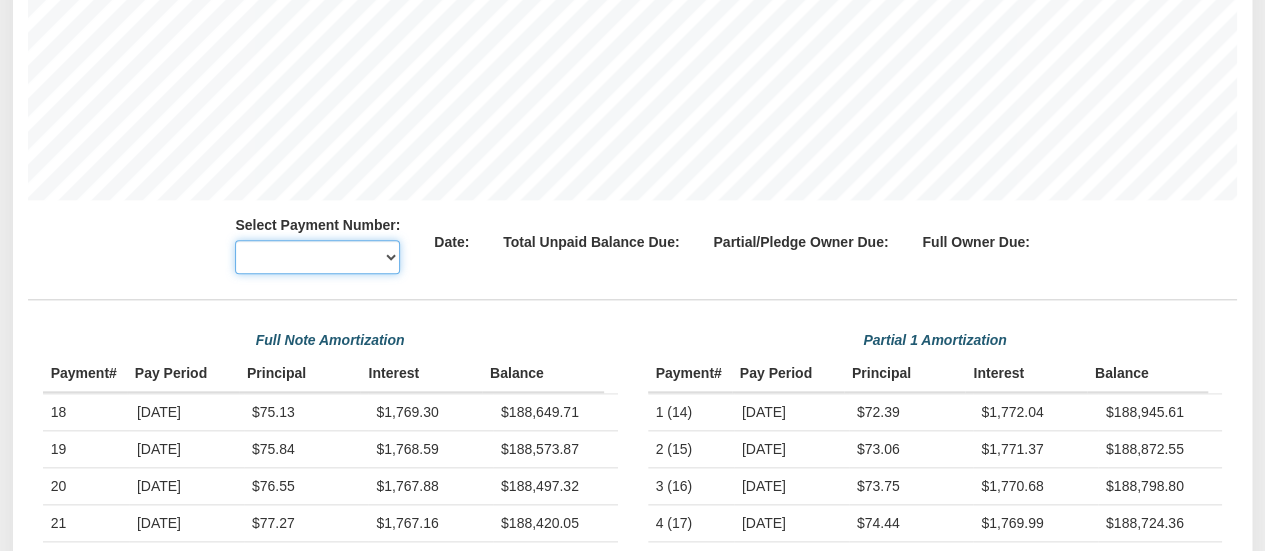 select on "number:96" 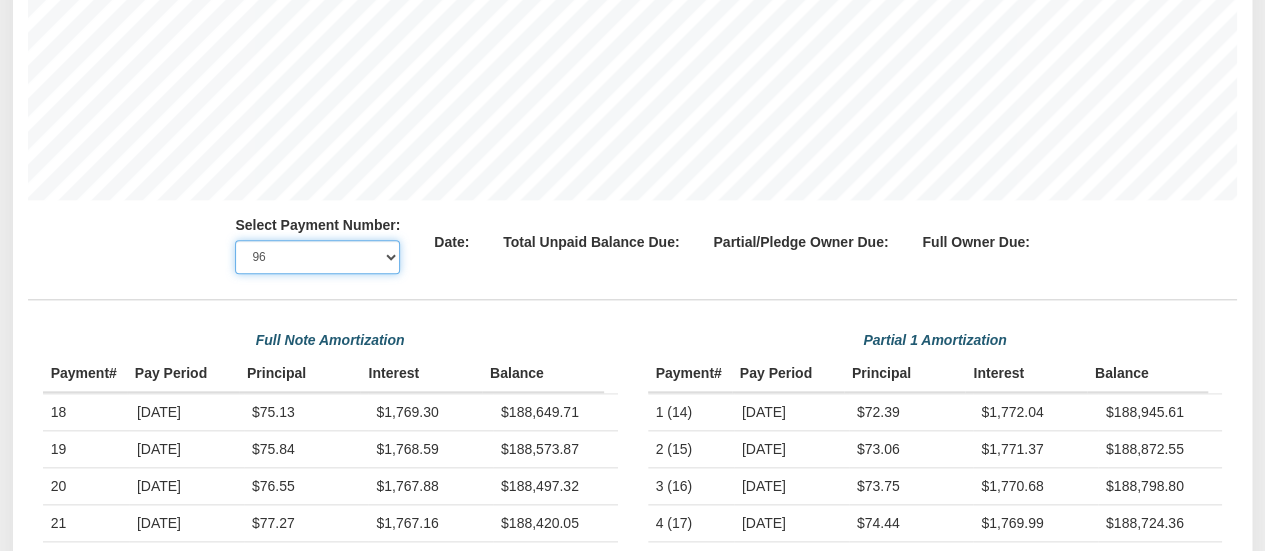 click on "16 15 14 18 19 20 21 22 23 24 25 26 27 28 29 30 31 32 33 34 35 36 37 38 39 40 41 42 43 44 45 46 47 48 49 50 51 52 53 54 55 56 57 58 59 60 61 62 63 64 65 66 67 68 69 70 71 72 73 74 75 76 77 78 79 80 81 82 83 84 85 86 87 88 89 90 91 92 93 94 95 96 97 98 99 100 101 102 103 104 105 106 107 108 109 110 111 112 113 114 115 116 117 118 119 120 121 122 123 124 125 126 127 128 129 130 131 132 133 134 135 136 137 138 139 140 141 142 143 144 145 146 147 148 149 150 151 152 153 154 155 156 157 158 159 160 161 162 163 164 165 166 167 168 169 170 171 172 173 174 175 176 177 178 179 180 181 182 183 184 185 186 187 188 189 190 191 192 193 194 195 196 197 198 199 200 201 202 203 204 205 206 207 208 209 210 211 212 213 214 215 216 217 218 219 220 221 222 223 224 225 226 227 228 229 230 231 232 233 234 235 236 237 238 239 240 241 242 243 244 245 246 247 248 249 250 251 252 253 254 255 256 257 258 259 260 261 262 263 264 265 266 267 268 269 270 271 272 273 274 275 276 277 278 279 280 281 282 283 284 285 286 287 288 289 290 291" at bounding box center [317, 257] 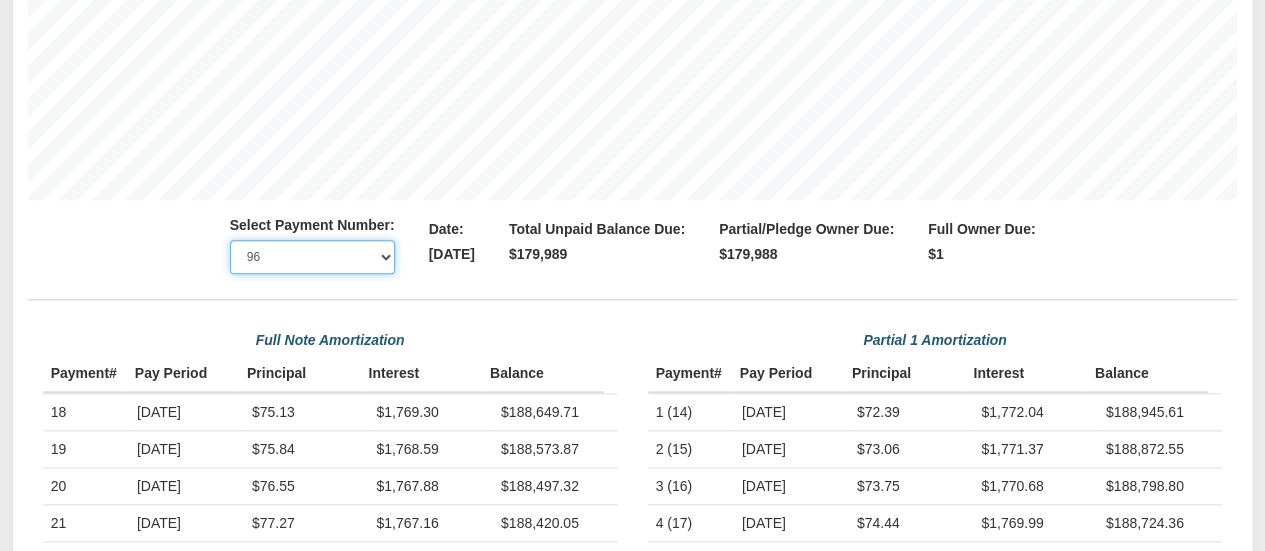 scroll, scrollTop: 999700, scrollLeft: 998790, axis: both 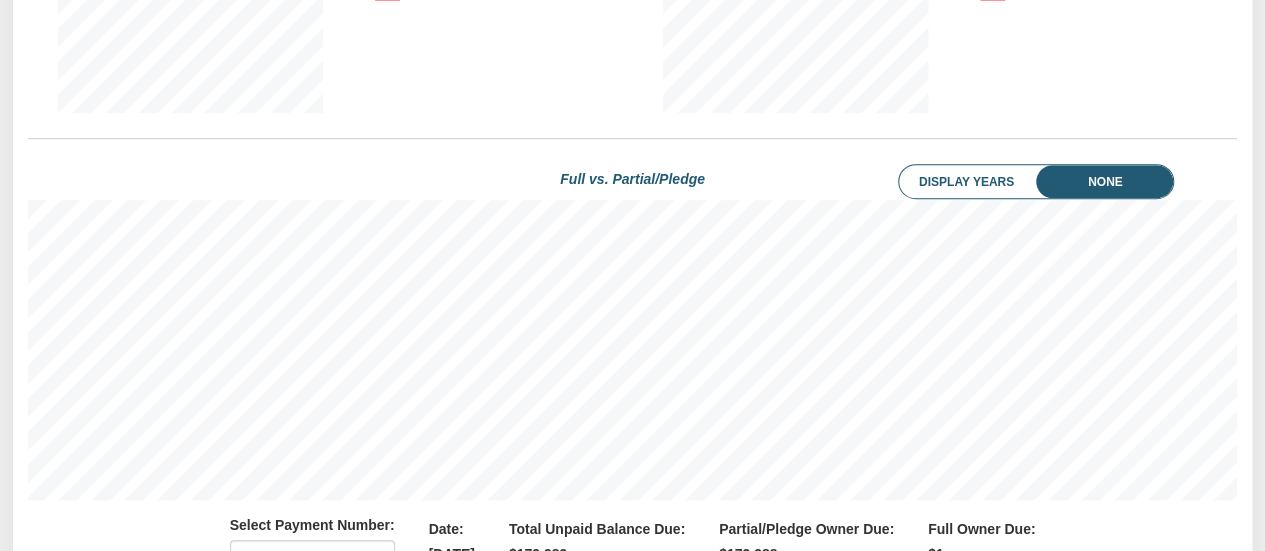 click on "Display Years" at bounding box center [981, 182] 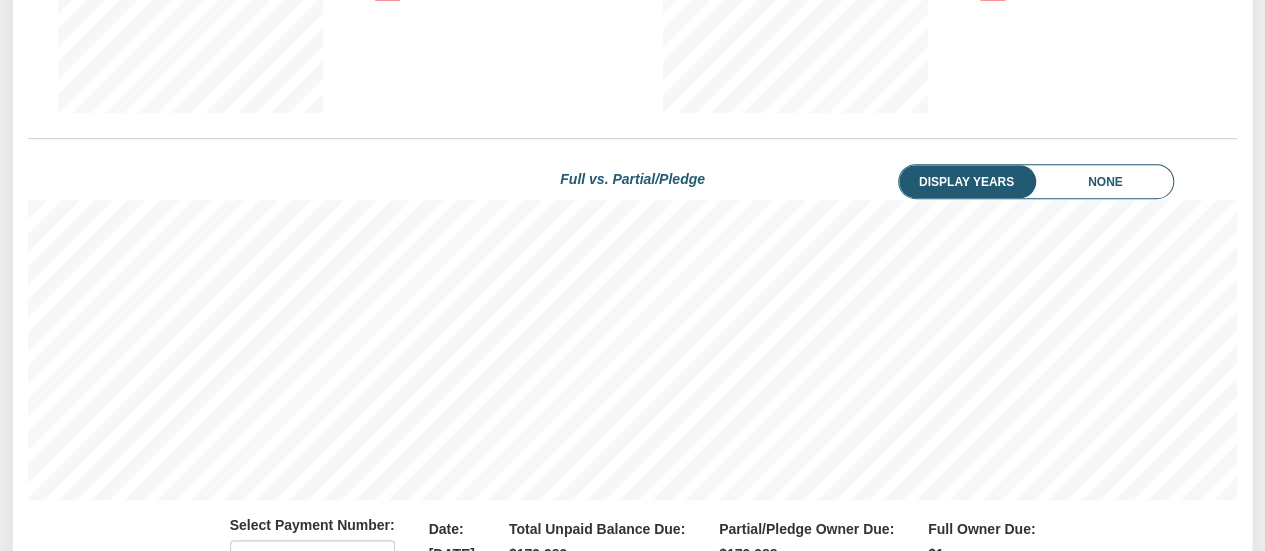 scroll, scrollTop: 999700, scrollLeft: 998790, axis: both 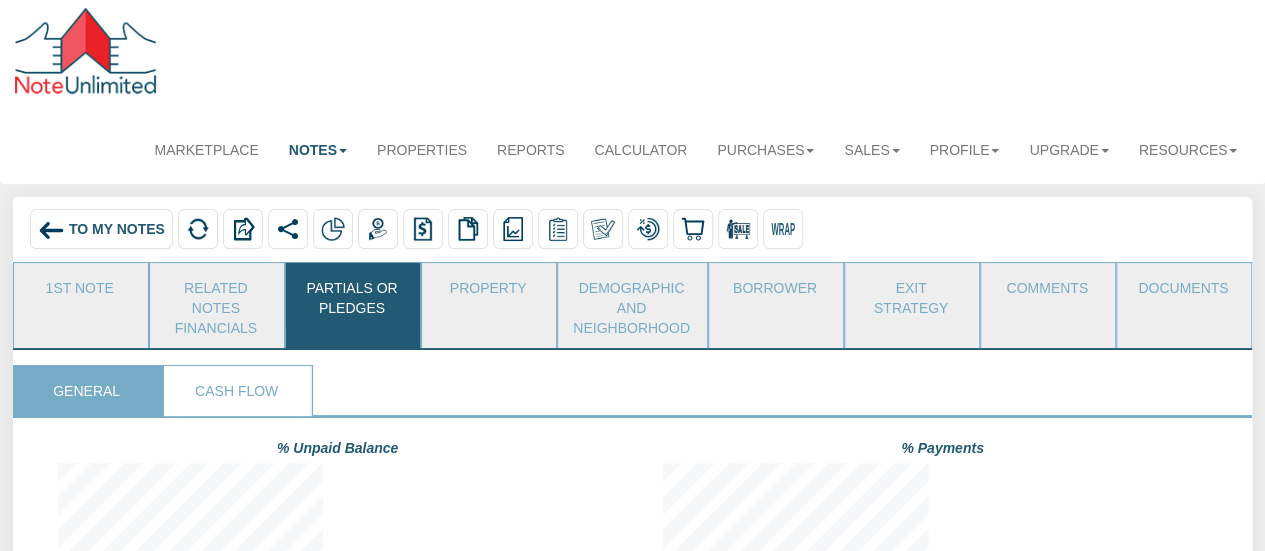 click on "To My Notes" at bounding box center [117, 230] 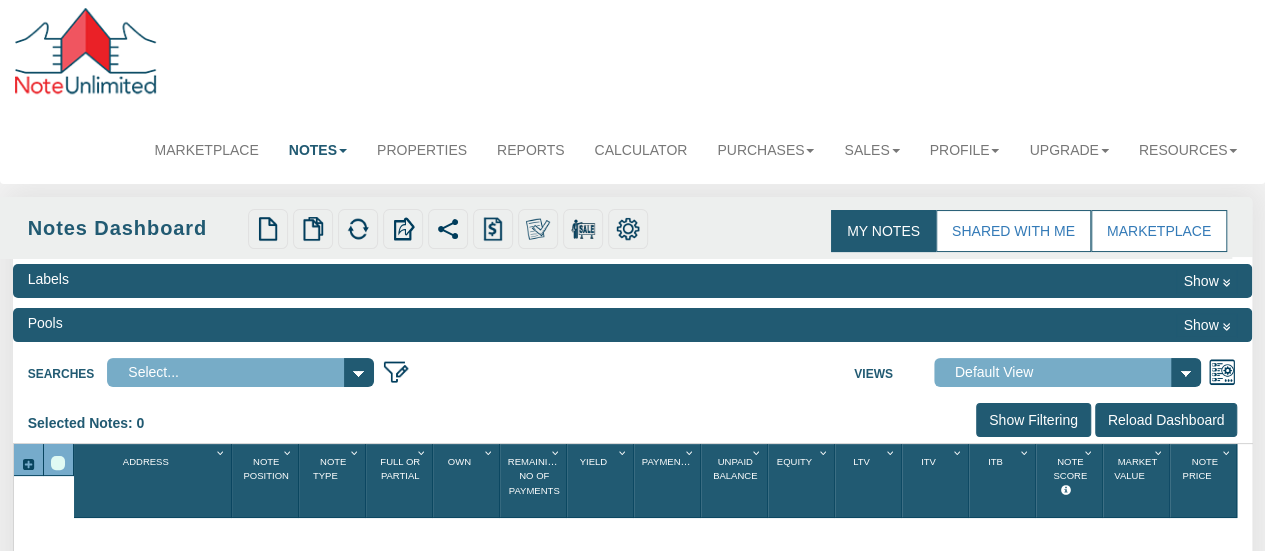 select 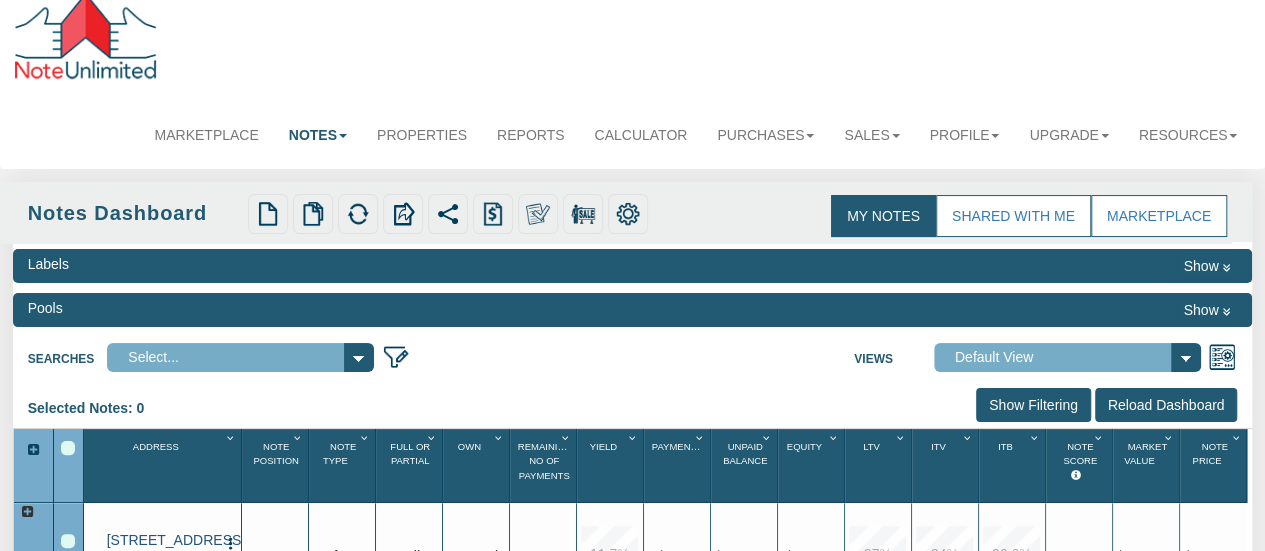scroll, scrollTop: 305, scrollLeft: 0, axis: vertical 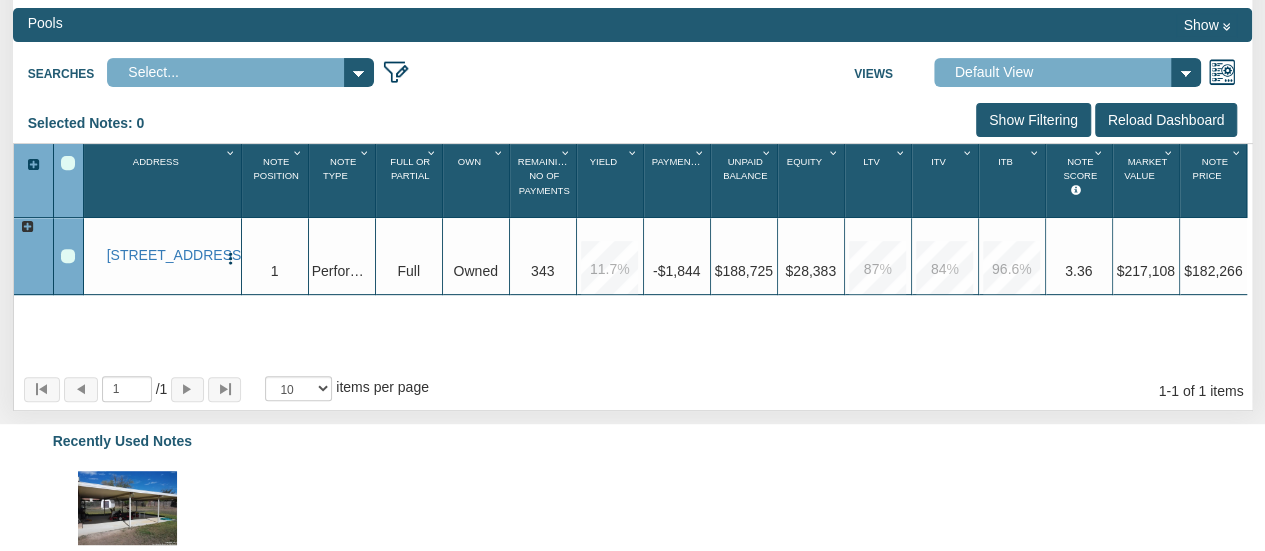 click at bounding box center [68, 256] 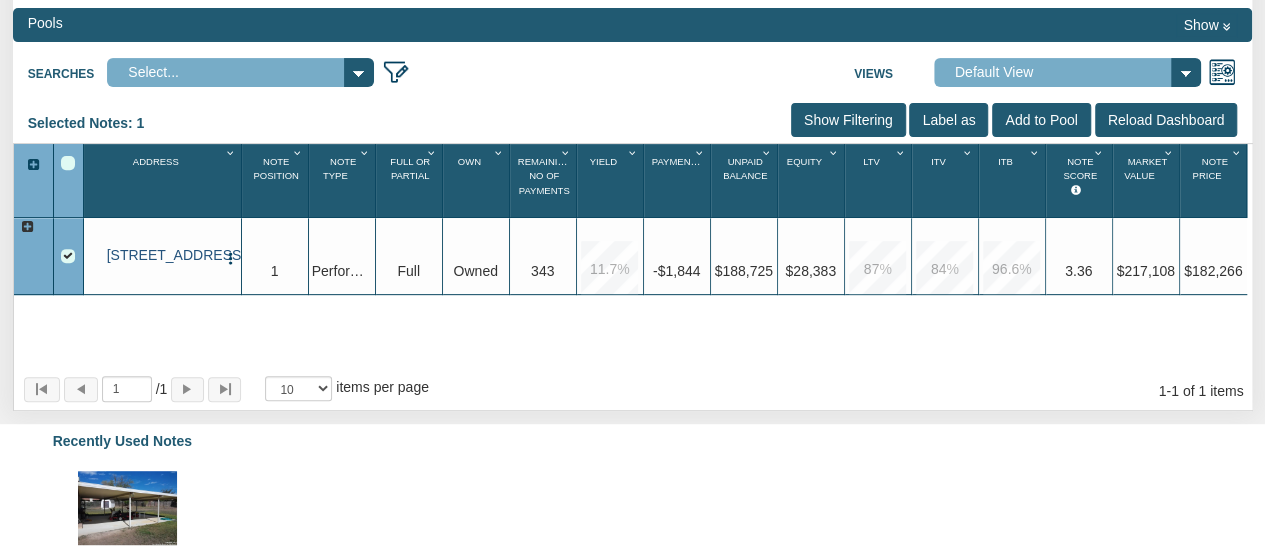 scroll, scrollTop: 405, scrollLeft: 0, axis: vertical 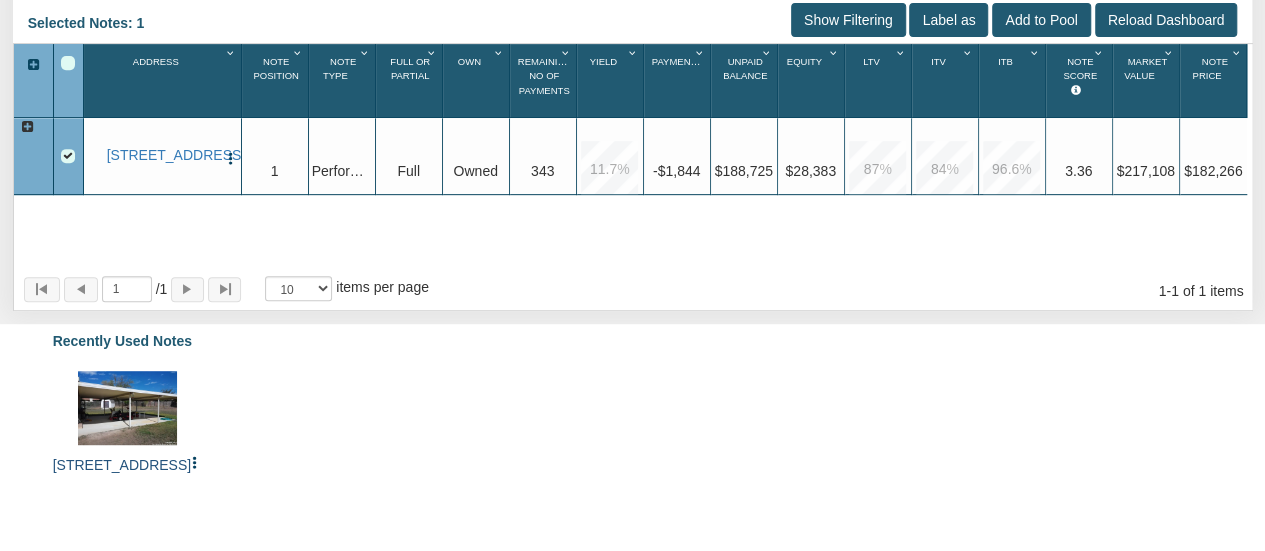 click on "[STREET_ADDRESS]" at bounding box center [122, 465] 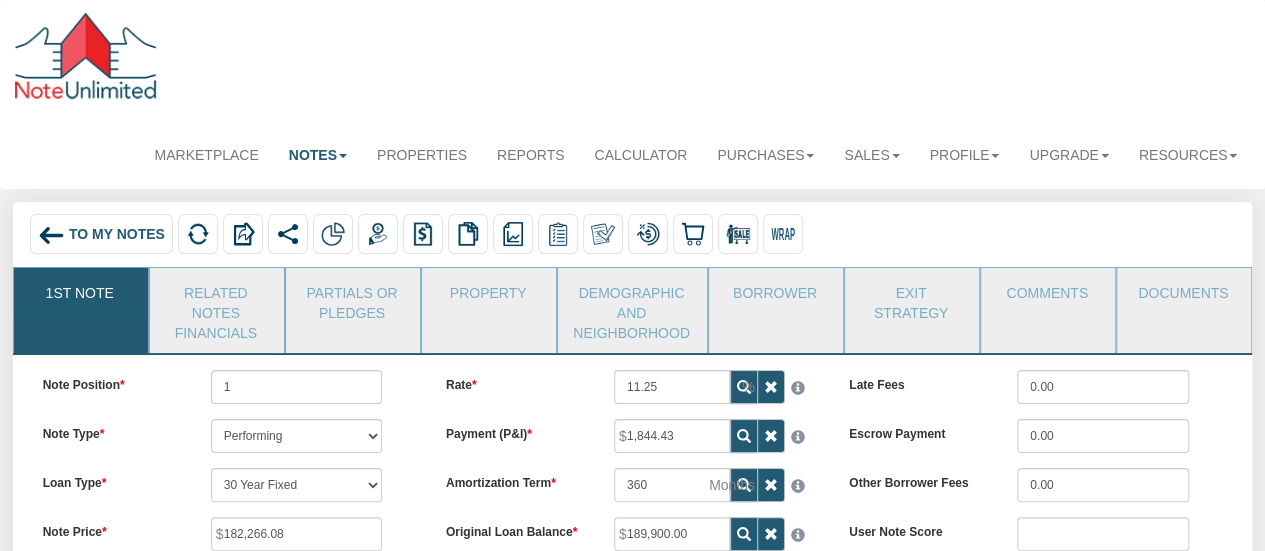 scroll, scrollTop: 100, scrollLeft: 0, axis: vertical 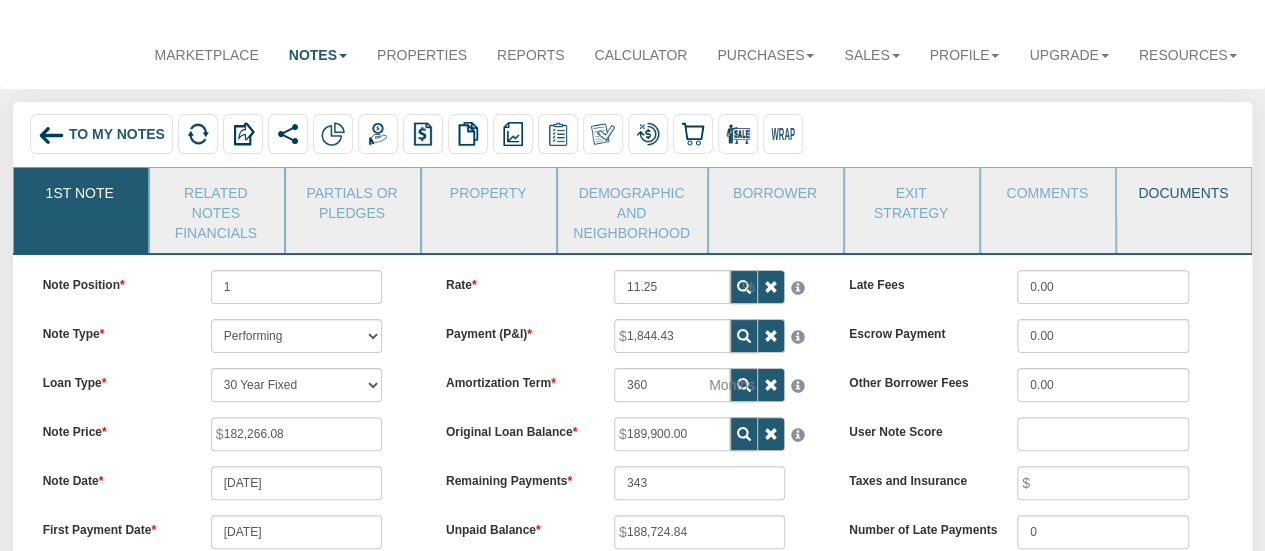 click on "Documents" at bounding box center [1183, 193] 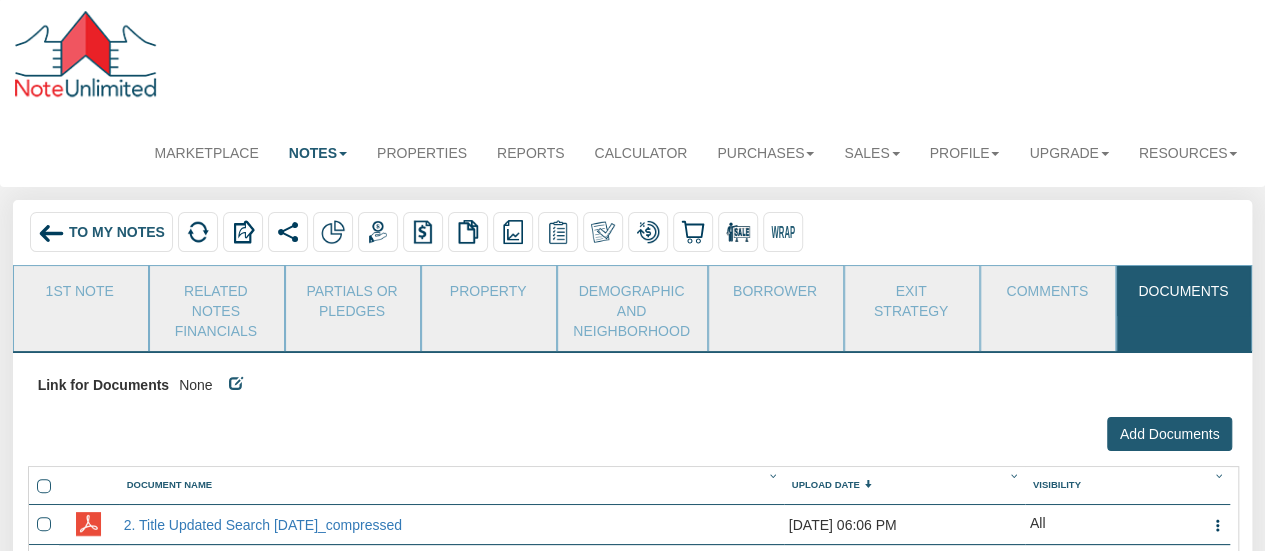 scroll, scrollTop: 0, scrollLeft: 0, axis: both 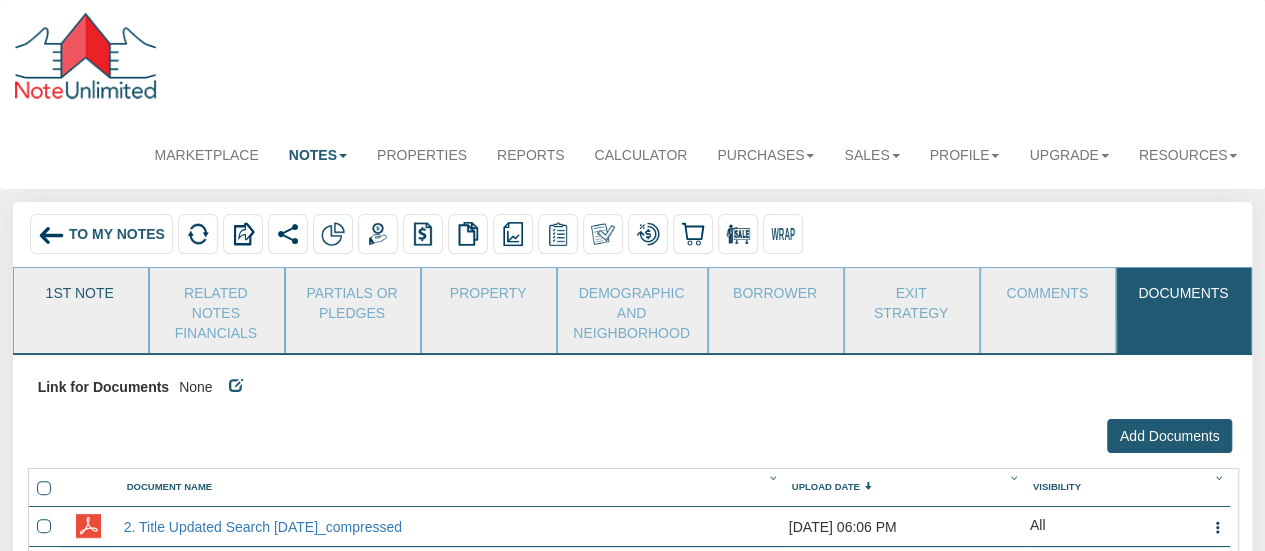 click on "1st Note" at bounding box center (80, 293) 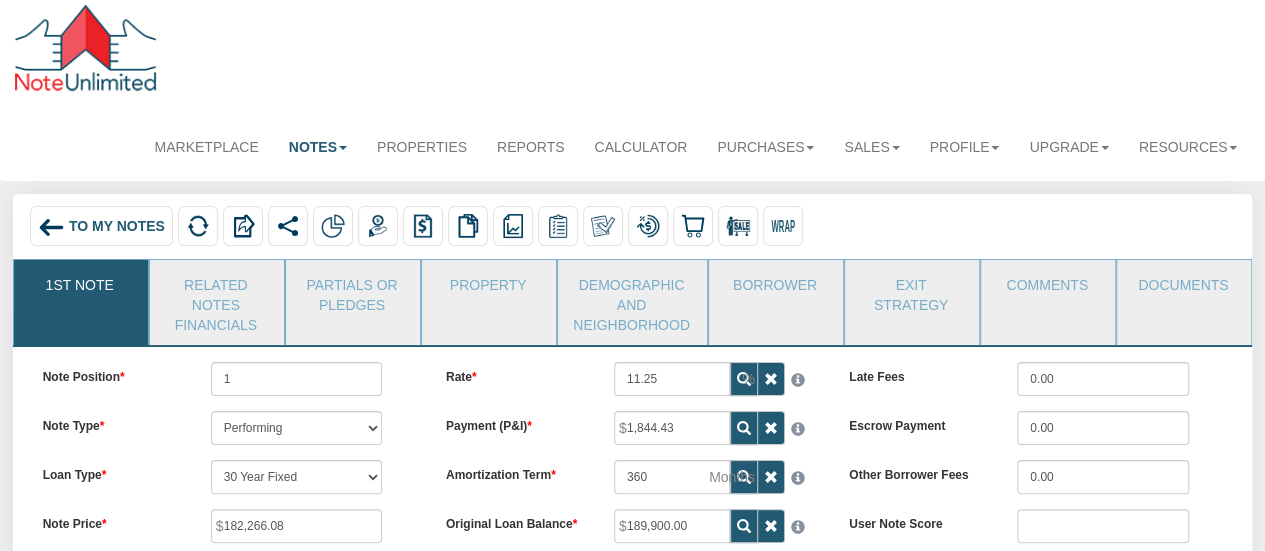 scroll, scrollTop: 0, scrollLeft: 0, axis: both 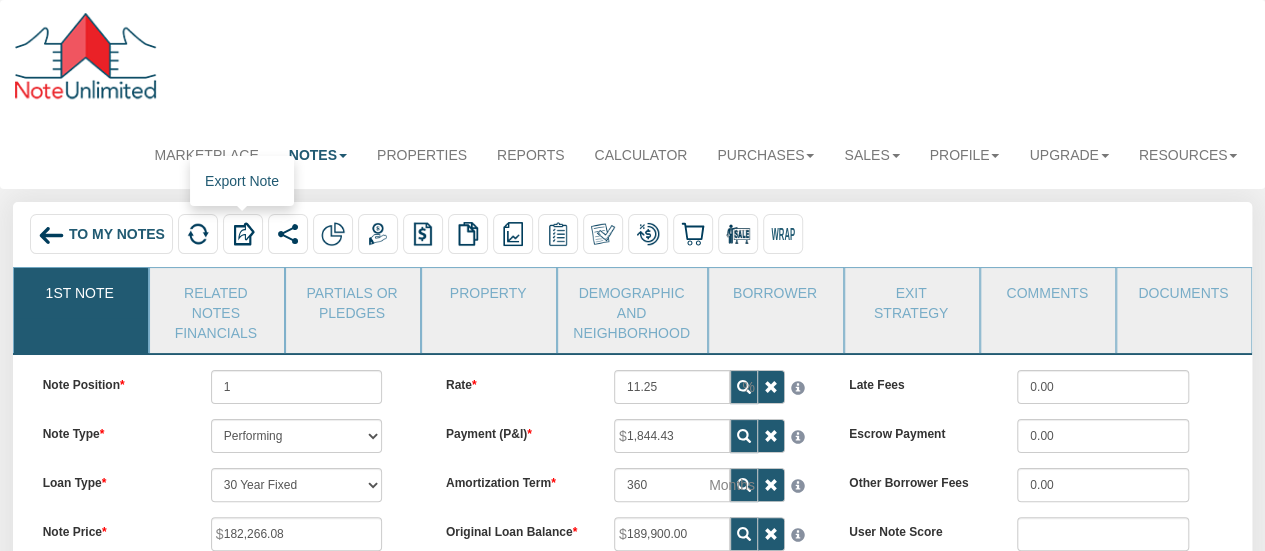 click at bounding box center (243, 234) 